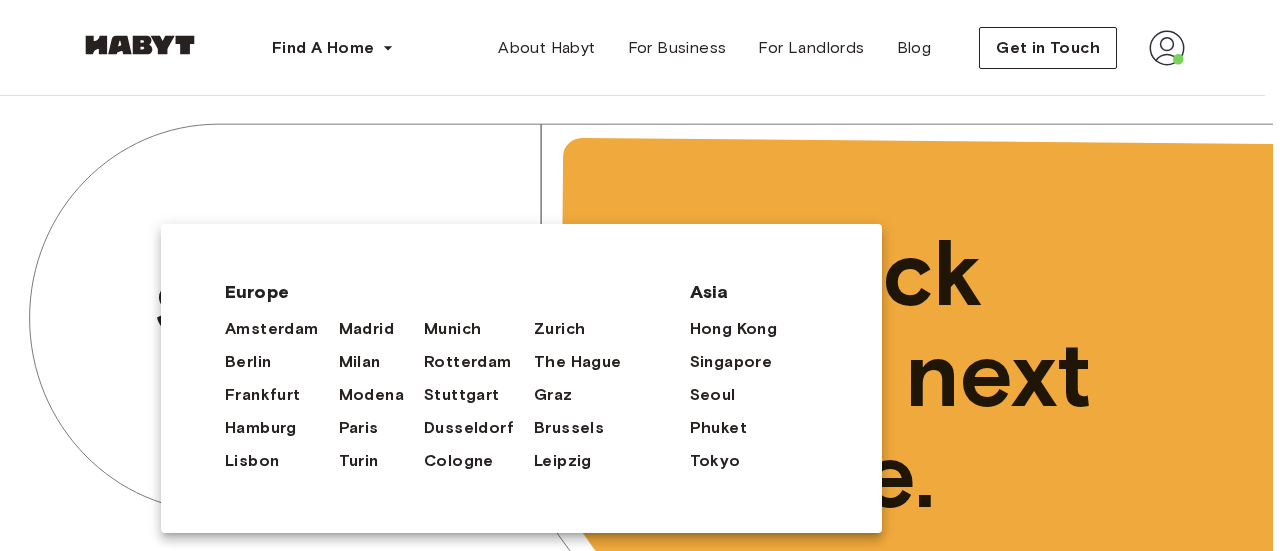 scroll, scrollTop: 0, scrollLeft: 0, axis: both 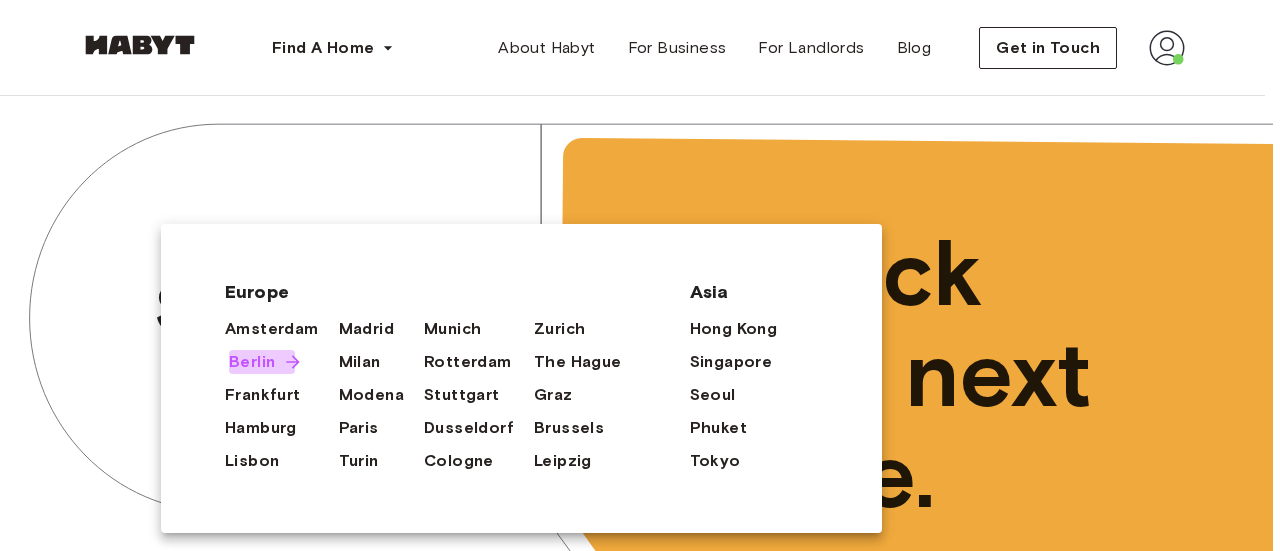 click on "Berlin" at bounding box center [252, 362] 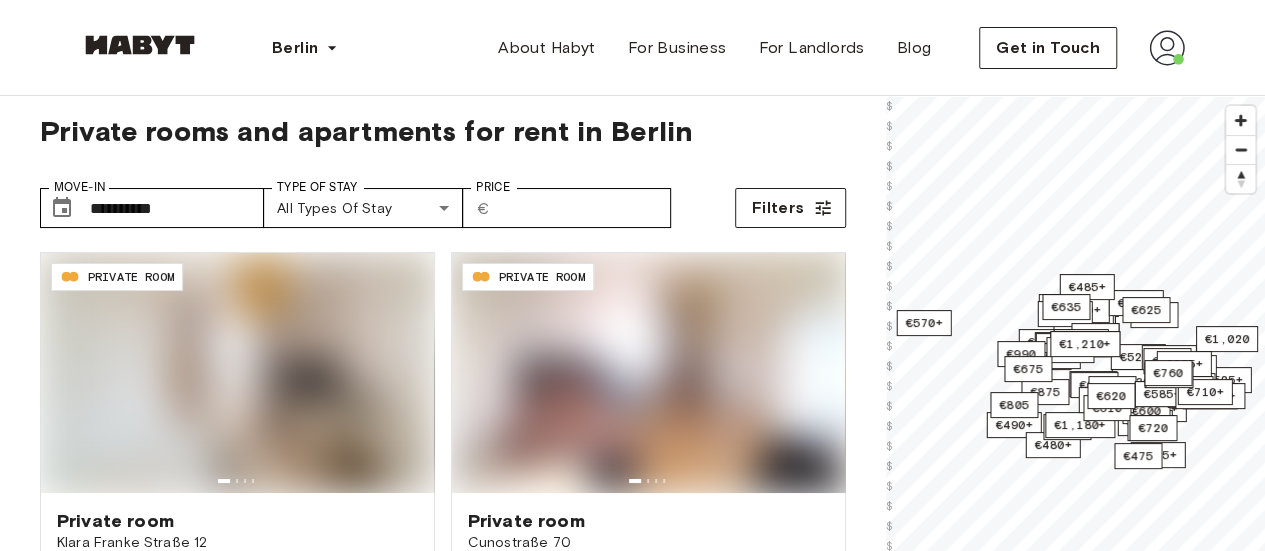 scroll, scrollTop: 14, scrollLeft: 0, axis: vertical 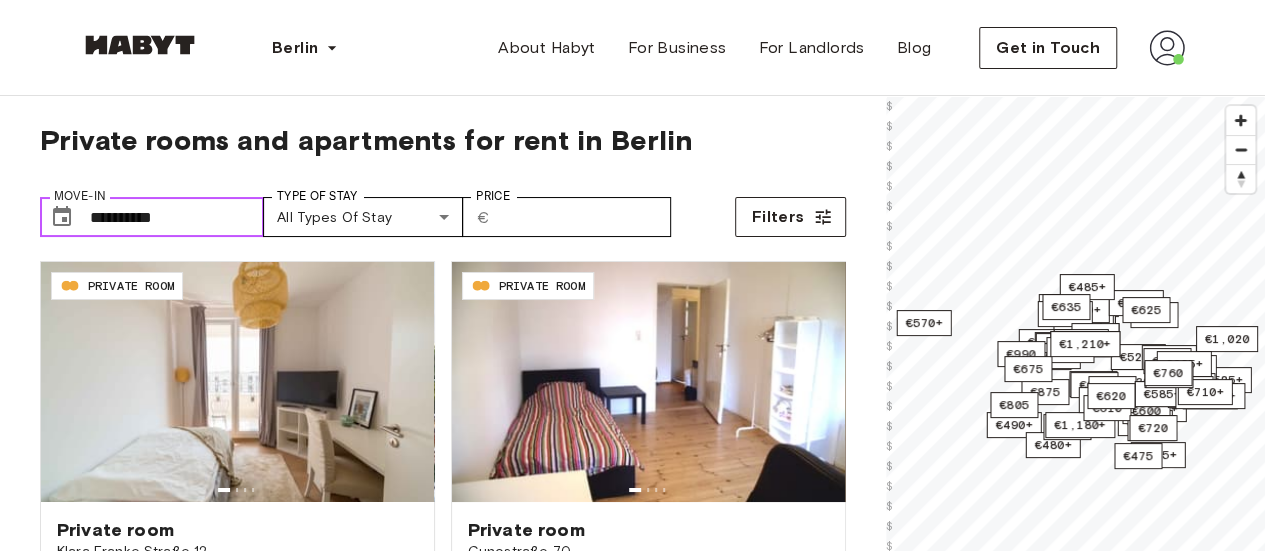 click on "**********" at bounding box center [177, 217] 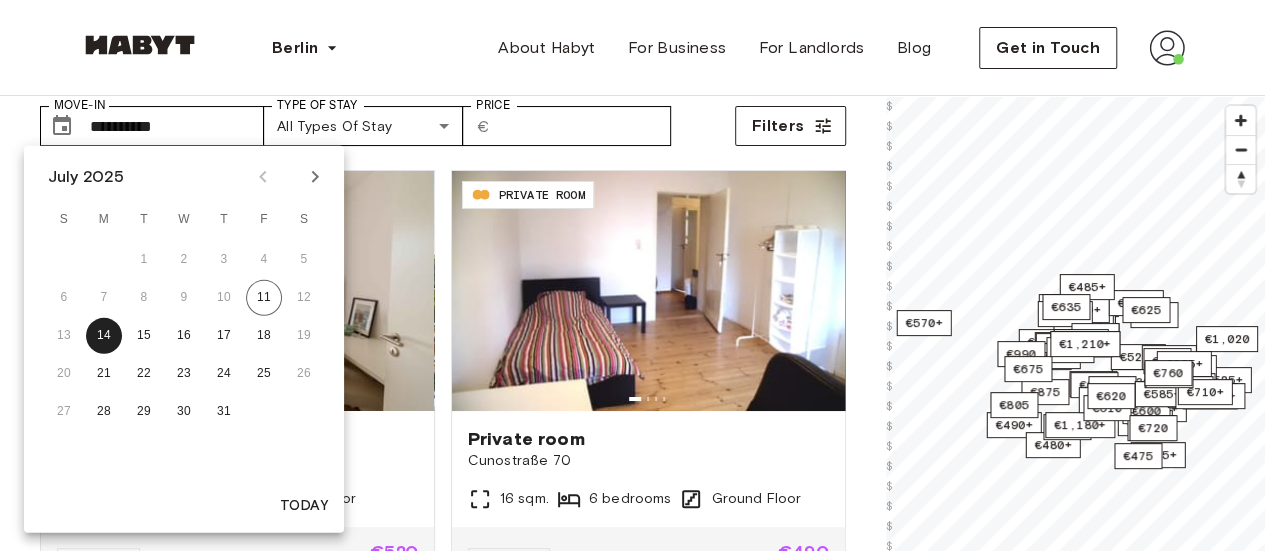 scroll, scrollTop: 106, scrollLeft: 0, axis: vertical 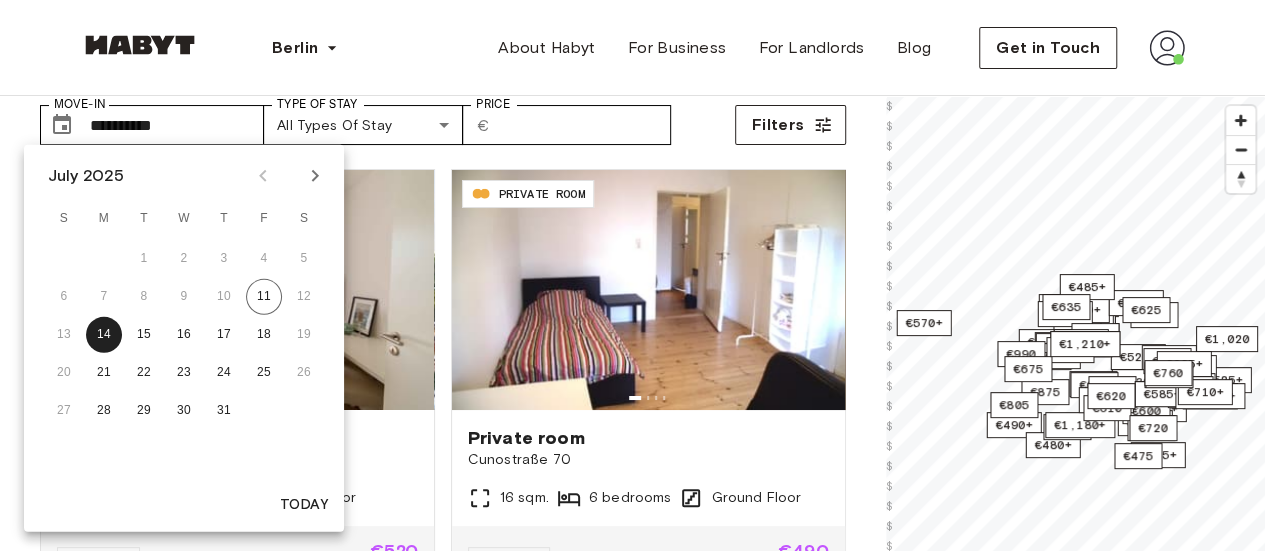 click 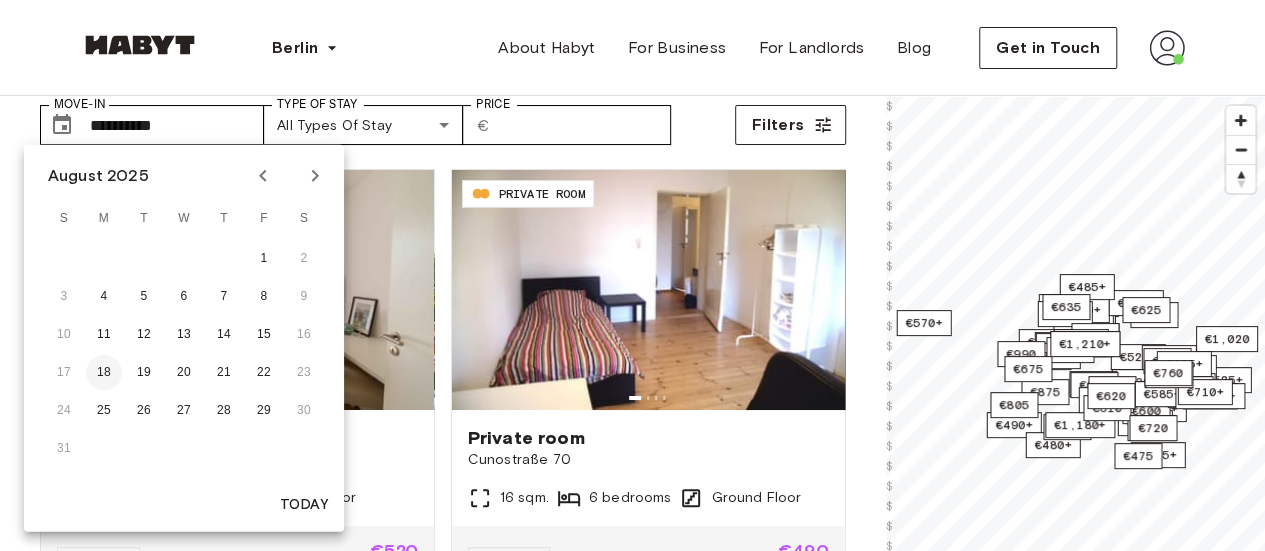 click on "18" at bounding box center [104, 373] 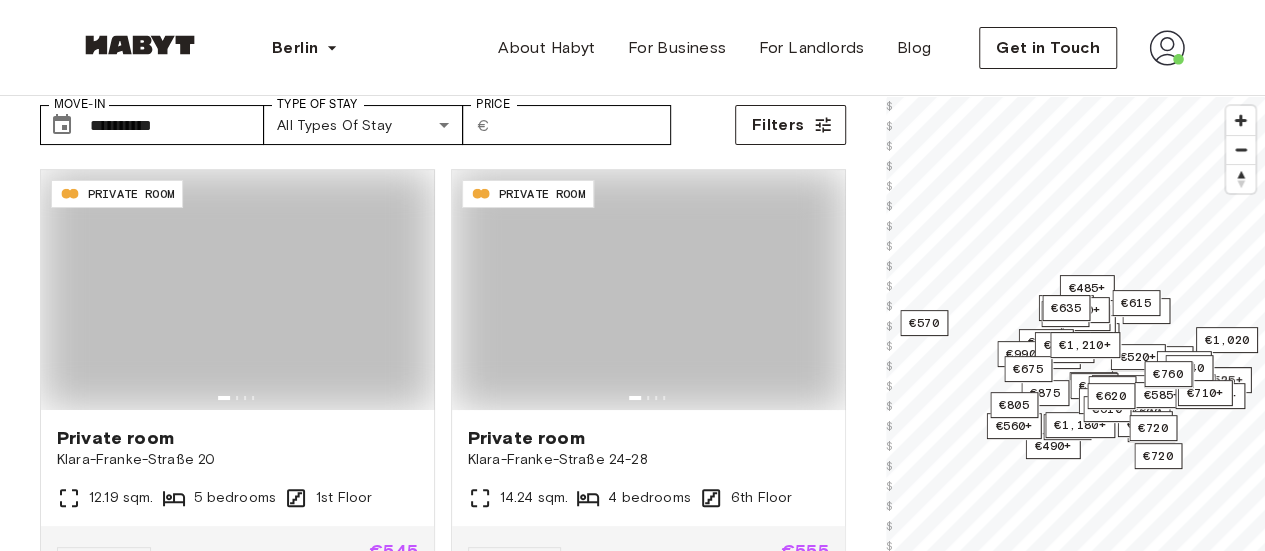 type on "**********" 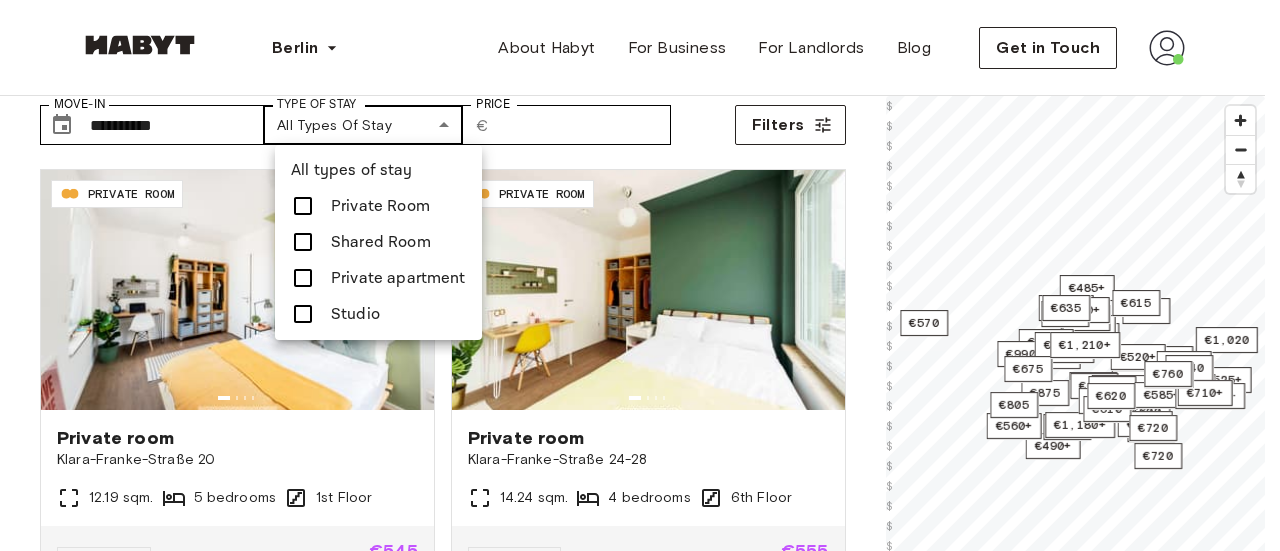 click on "**********" at bounding box center [640, 2284] 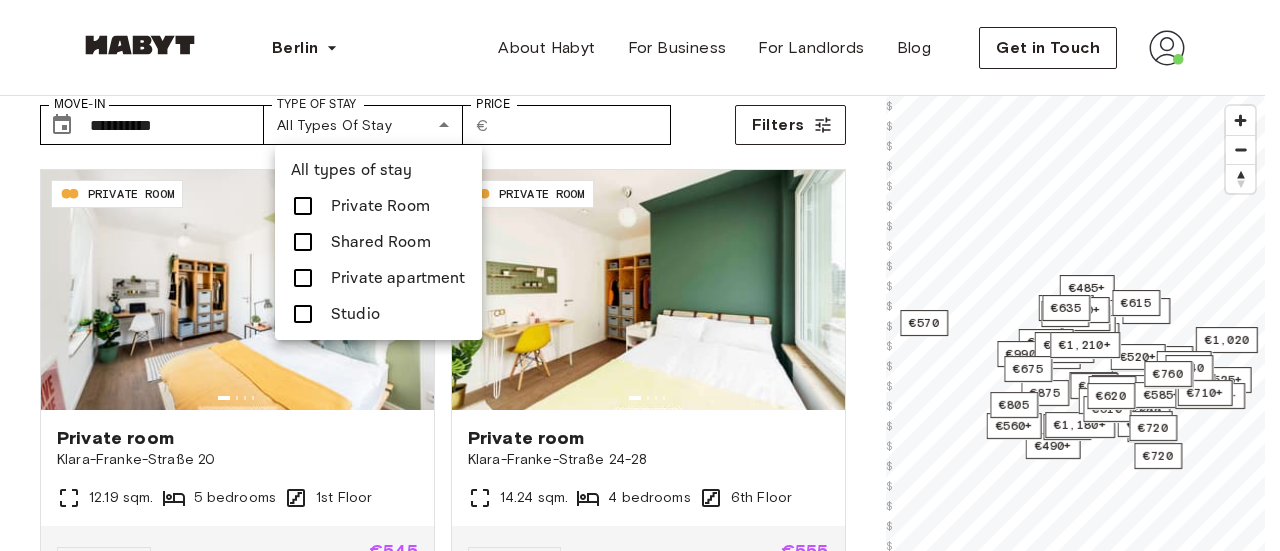 click at bounding box center (640, 275) 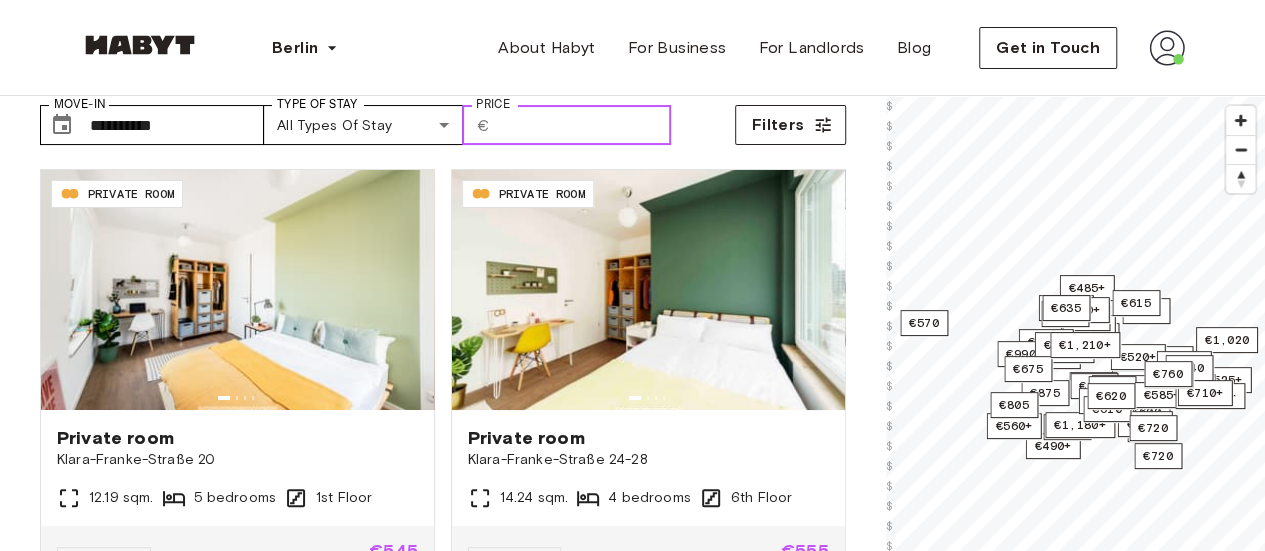 click on "Price" at bounding box center [584, 125] 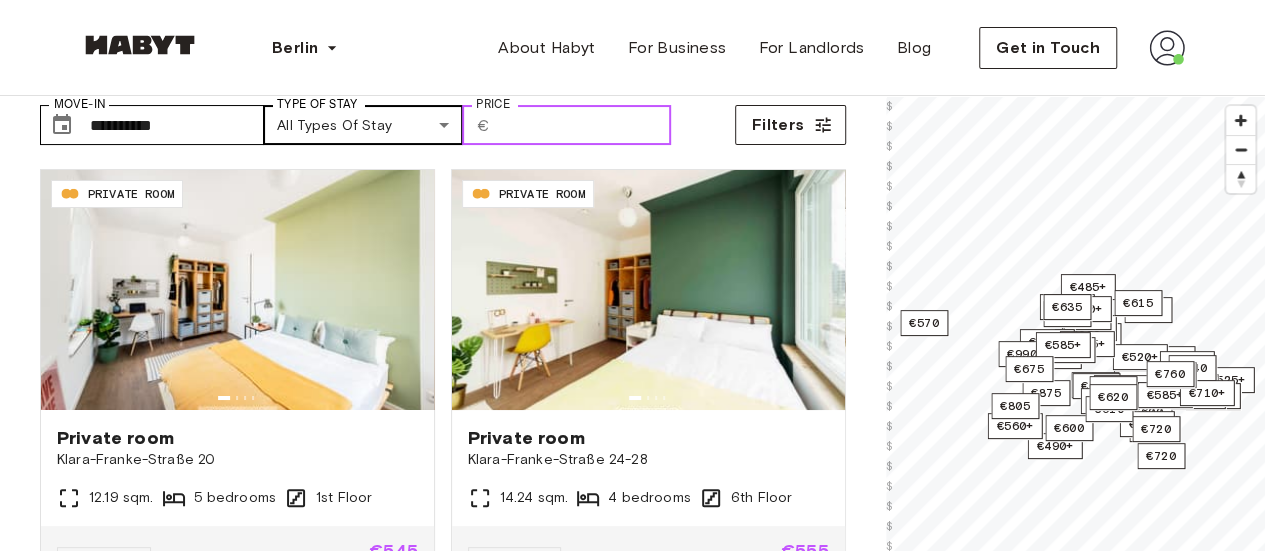 type on "****" 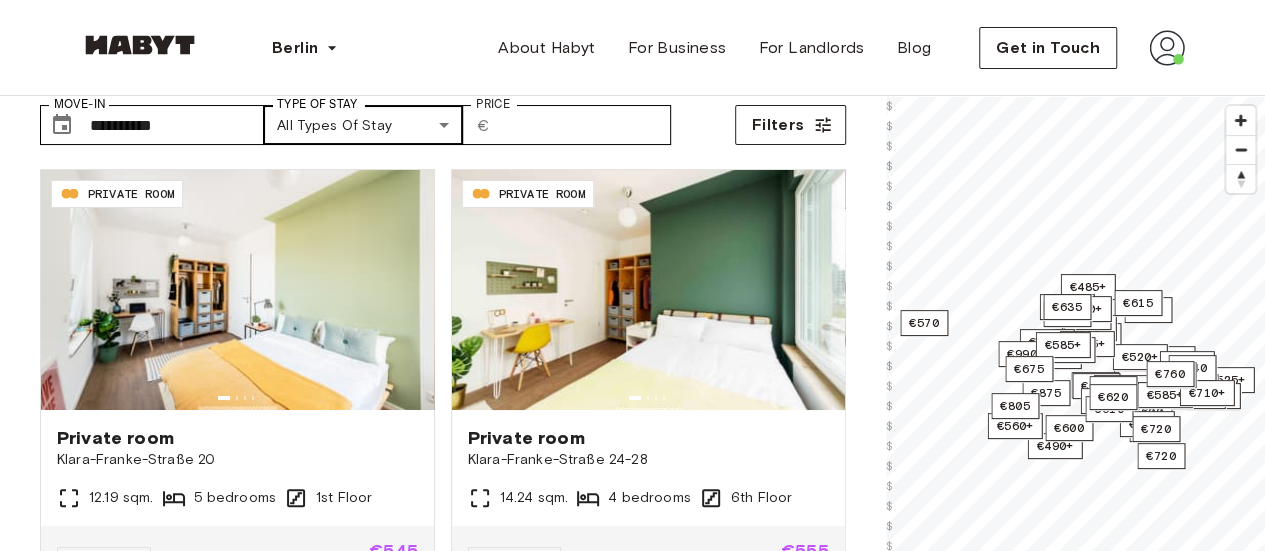 click on "**********" at bounding box center (632, 2284) 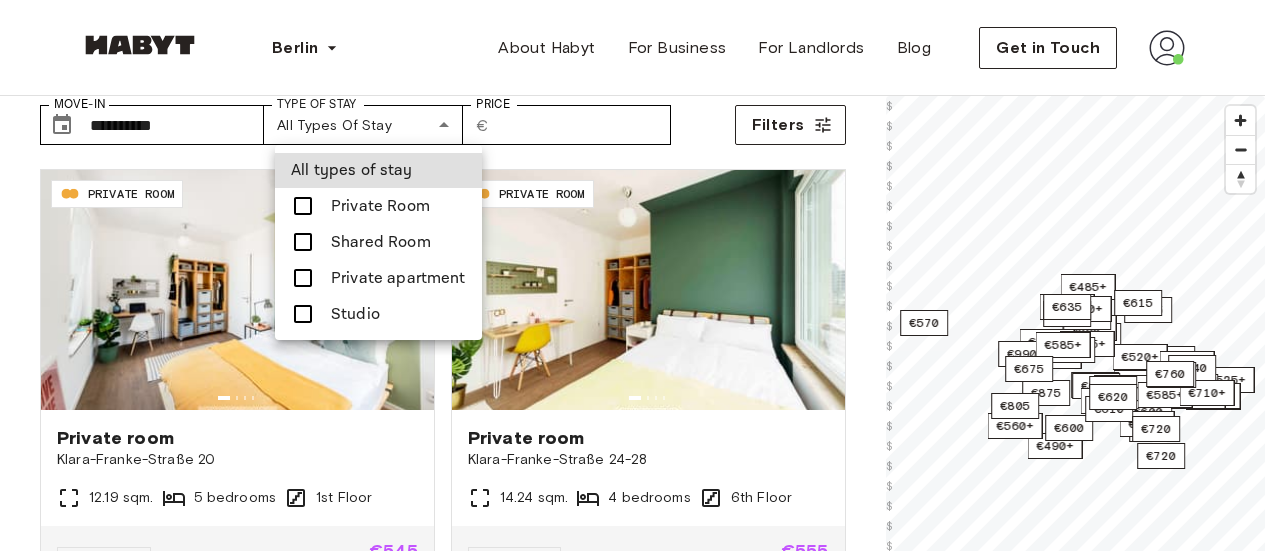 click at bounding box center (303, 314) 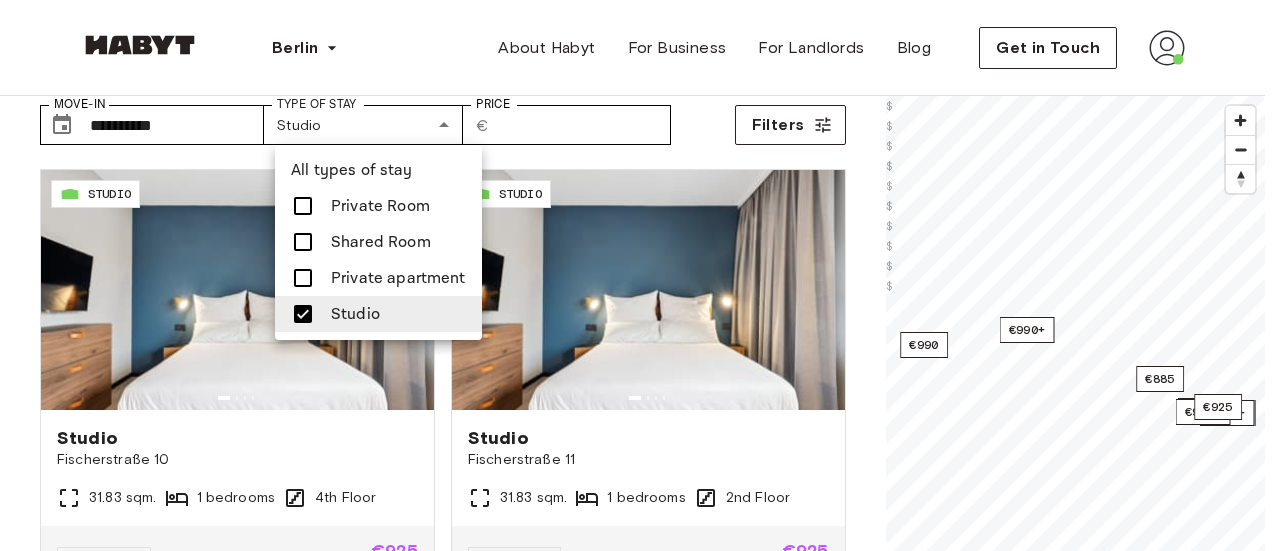 click at bounding box center [640, 275] 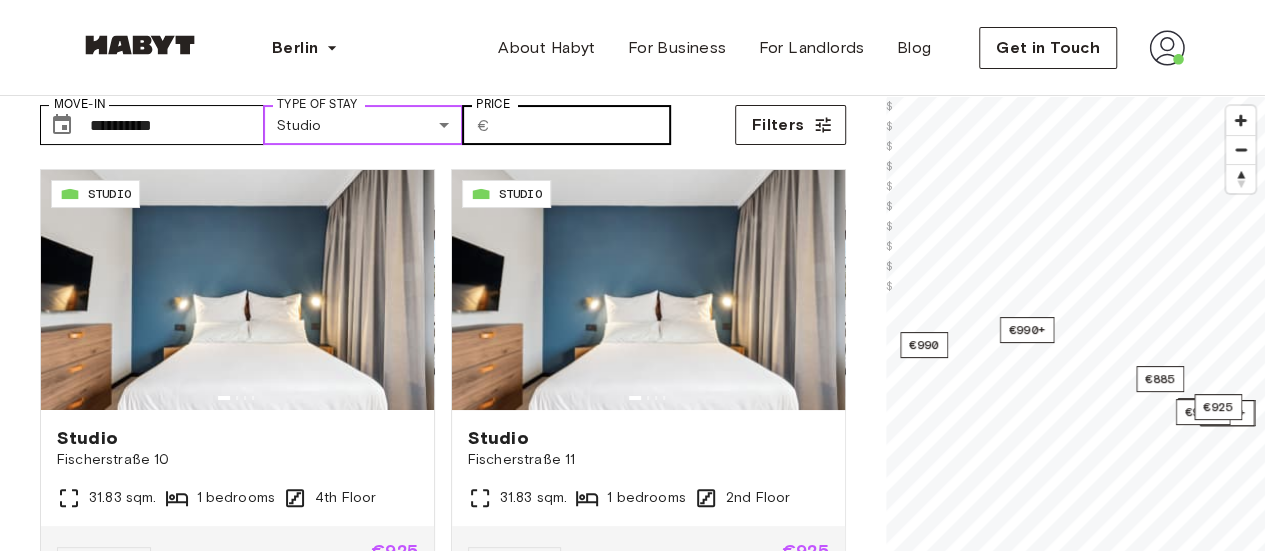 scroll, scrollTop: 97, scrollLeft: 0, axis: vertical 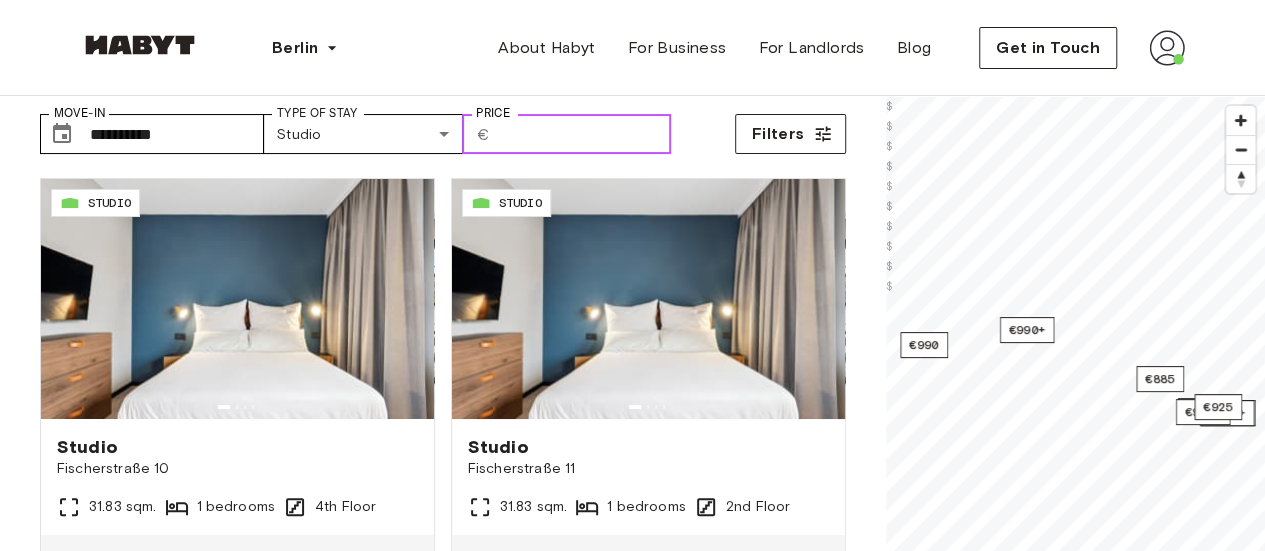 click on "****" at bounding box center [584, 134] 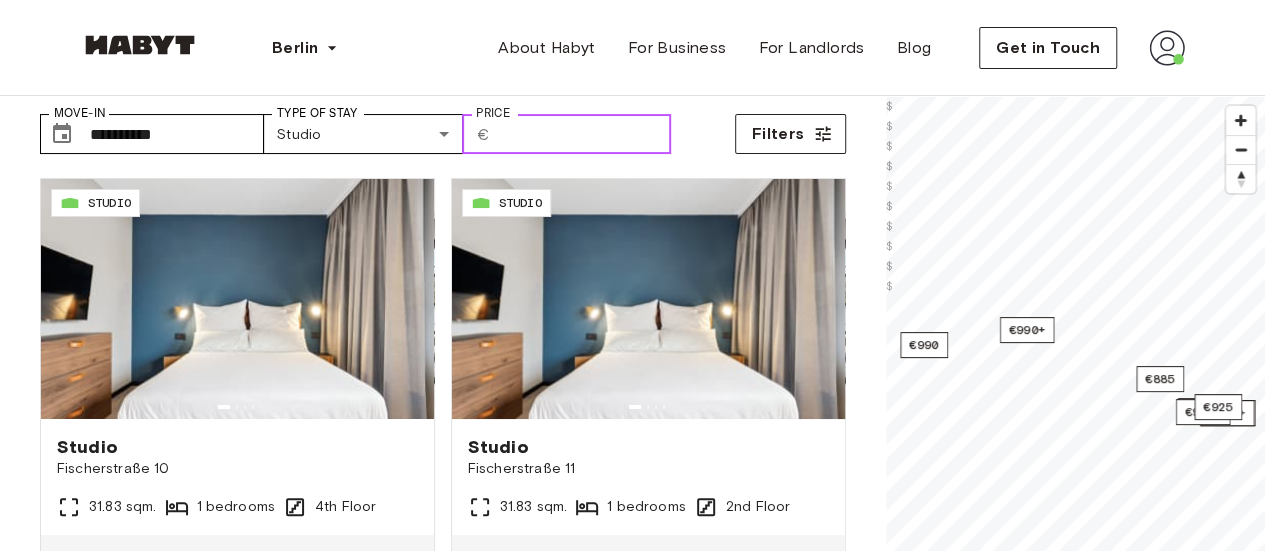 click on "****" at bounding box center [584, 134] 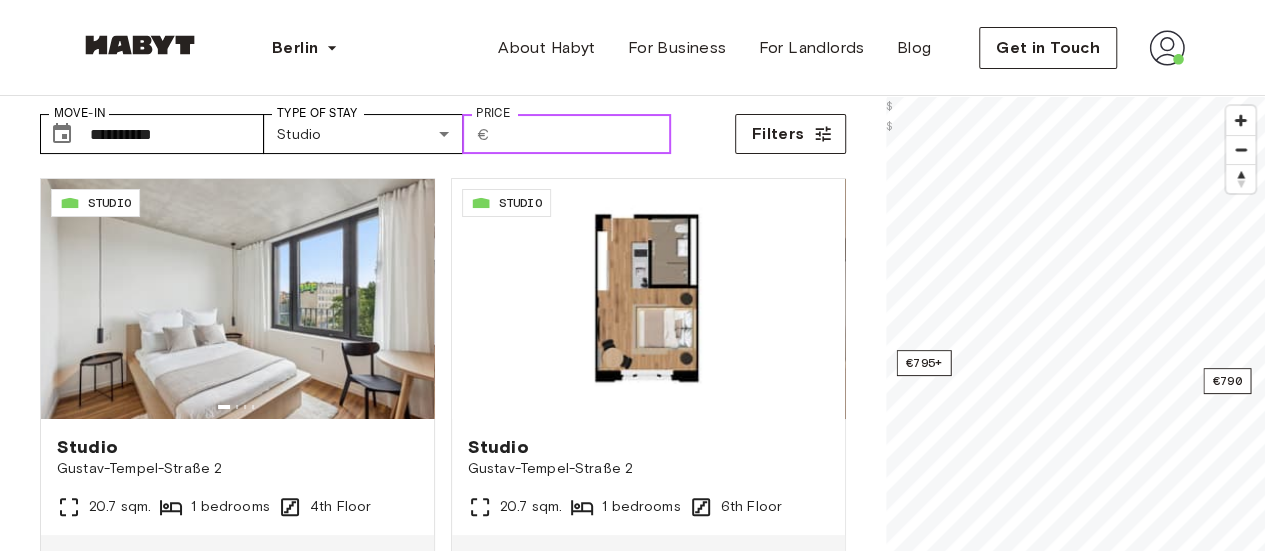 type on "***" 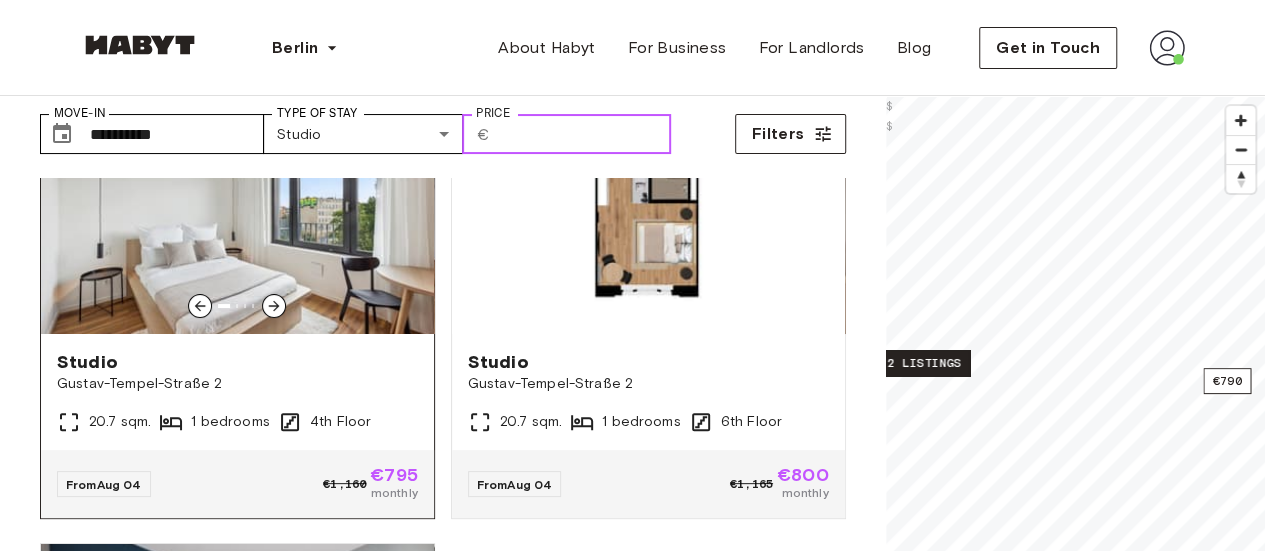 scroll, scrollTop: 86, scrollLeft: 0, axis: vertical 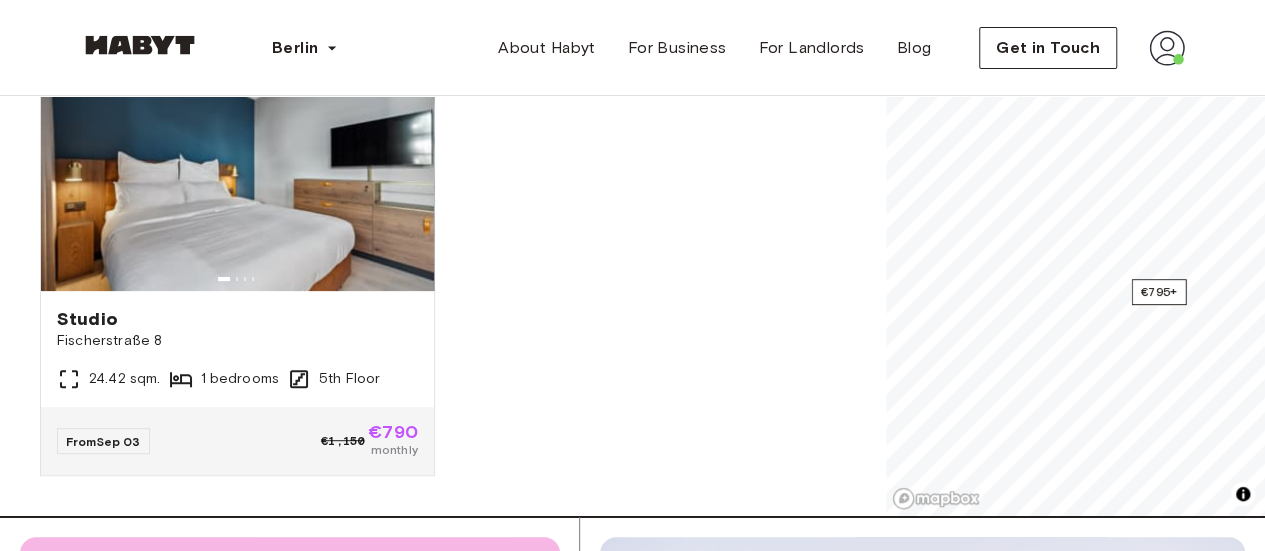 click on "**********" at bounding box center [632, 2080] 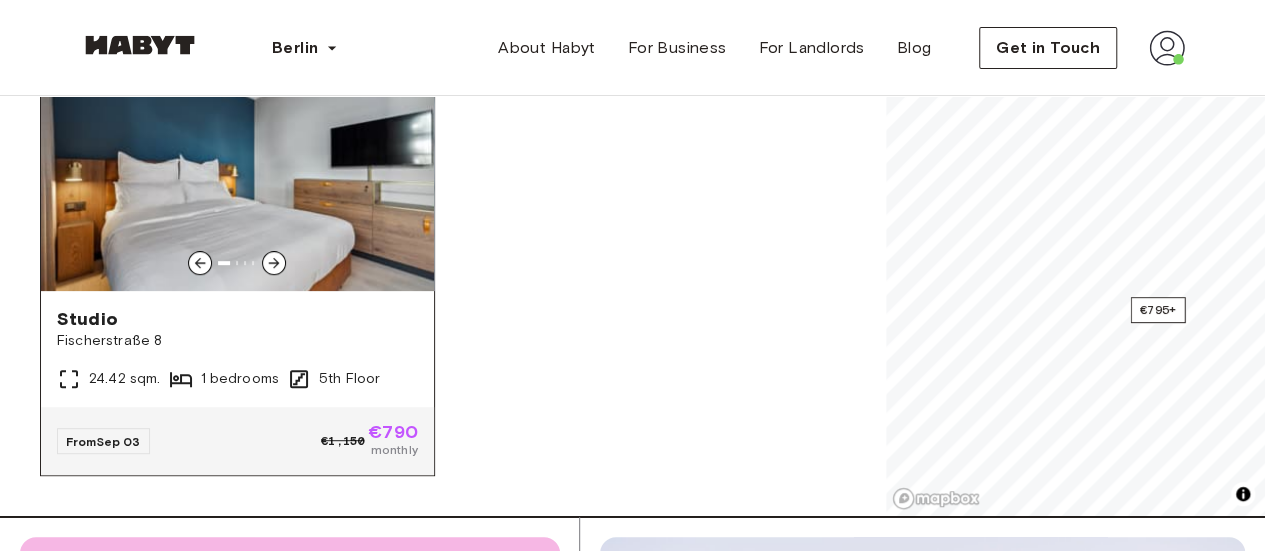 scroll, scrollTop: 0, scrollLeft: 0, axis: both 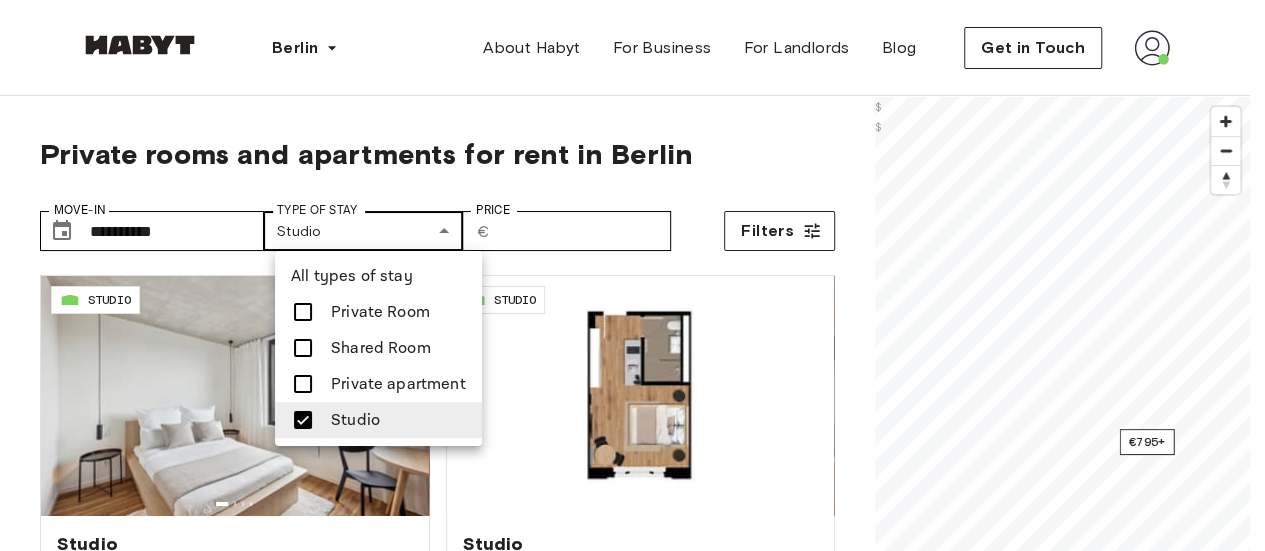 click on "**********" at bounding box center (632, 2390) 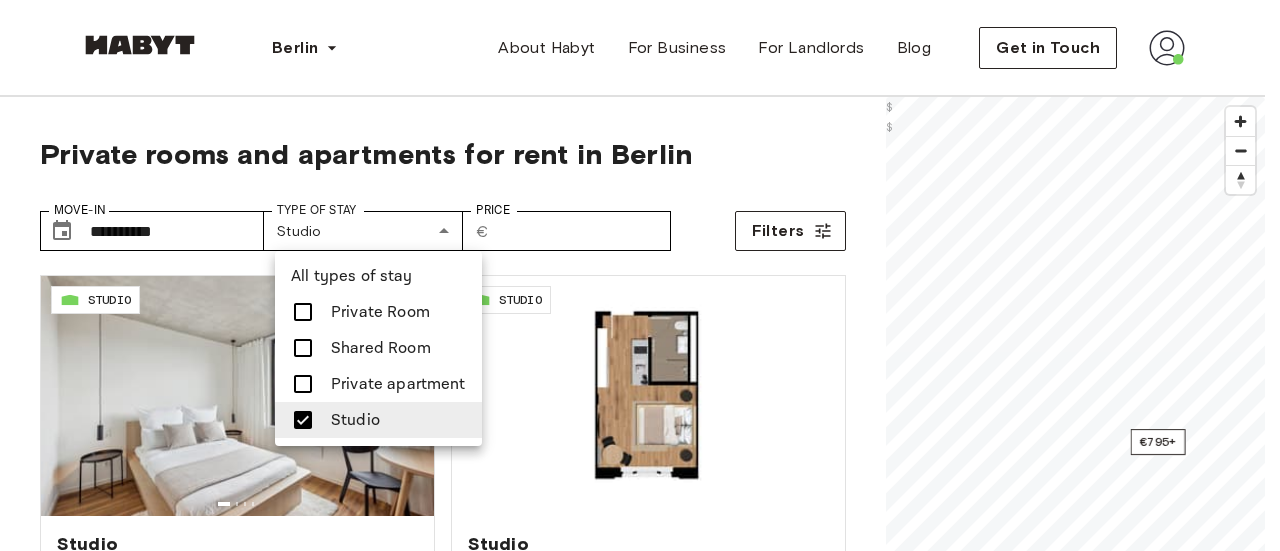 click at bounding box center [303, 384] 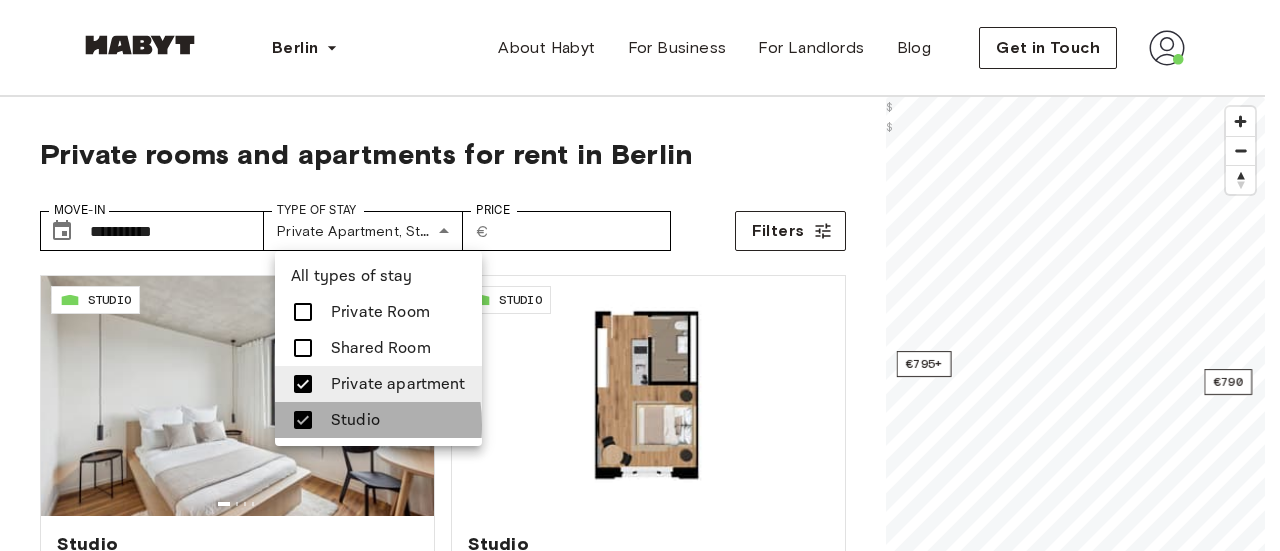 click at bounding box center [303, 420] 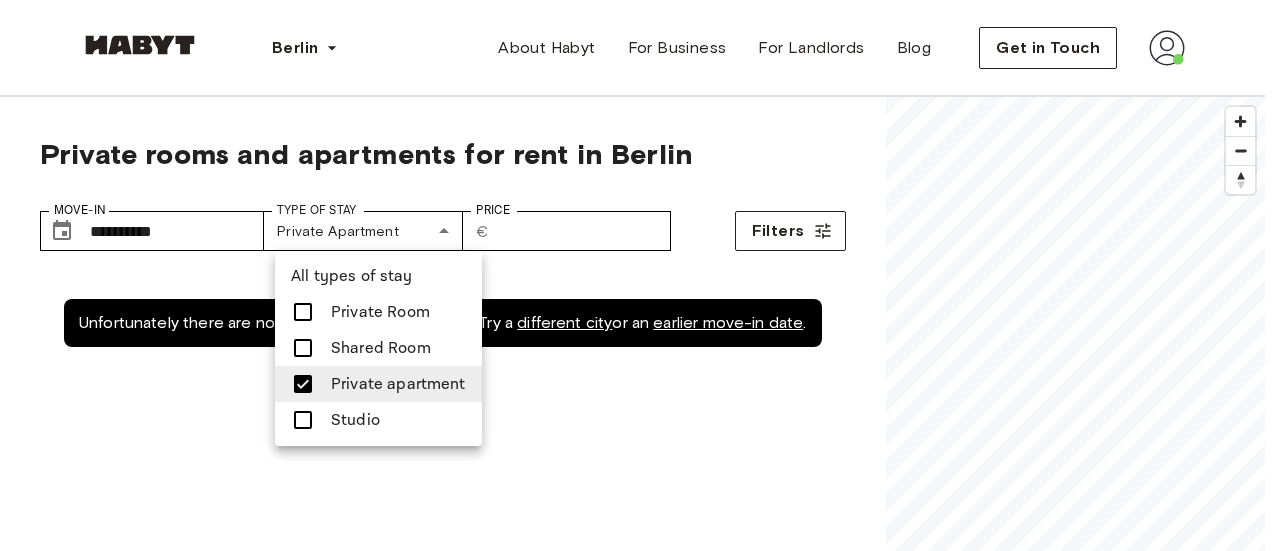 click at bounding box center (303, 312) 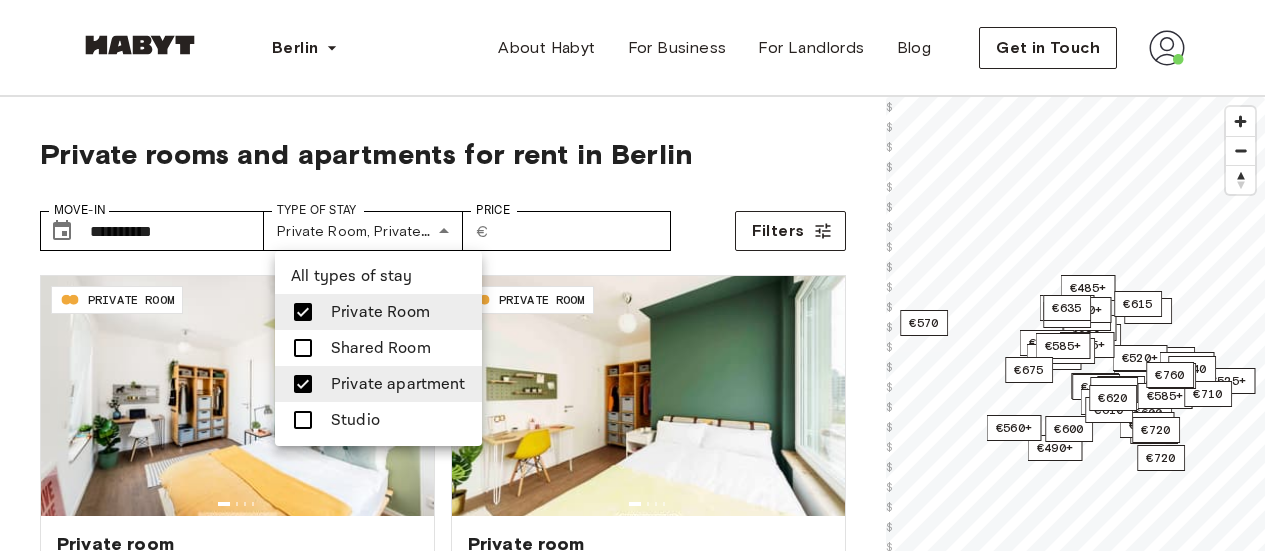 click at bounding box center (303, 384) 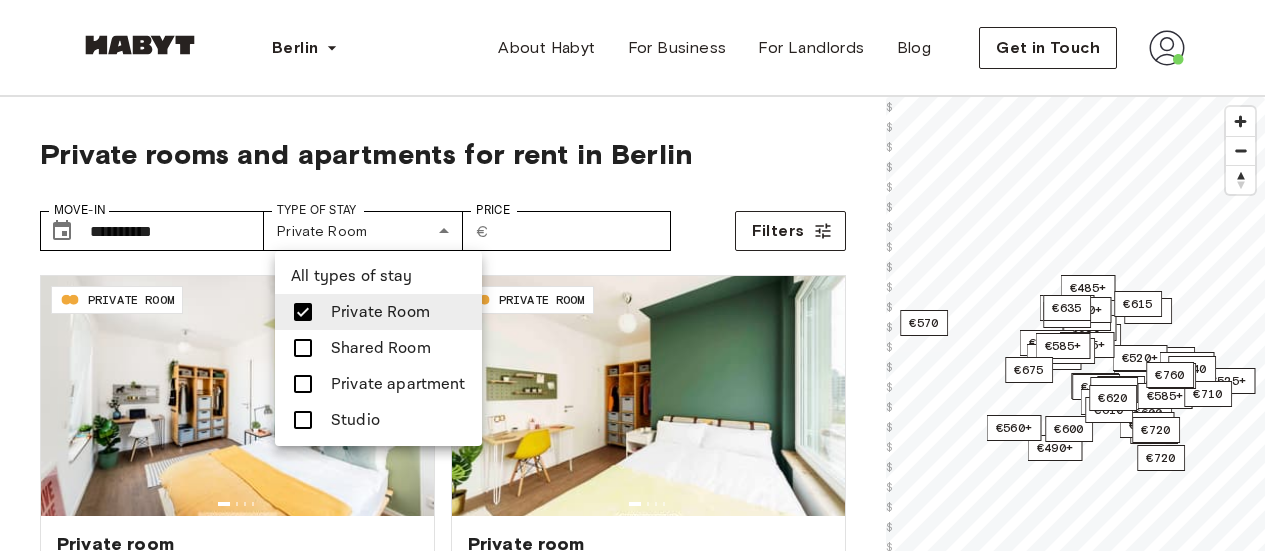 click at bounding box center [640, 275] 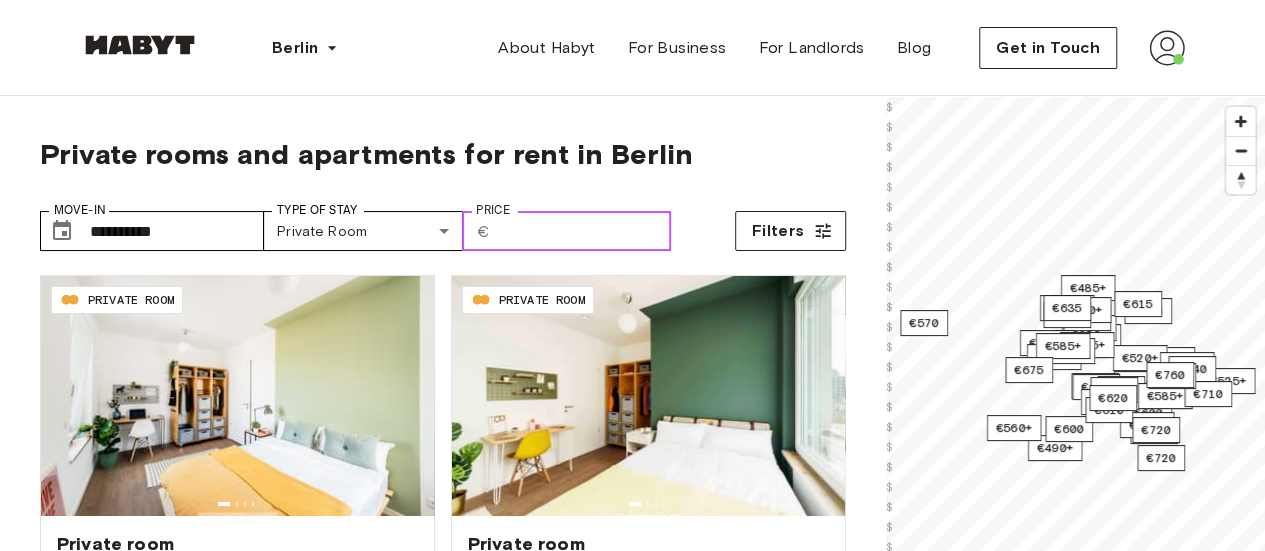 click on "***" at bounding box center [584, 231] 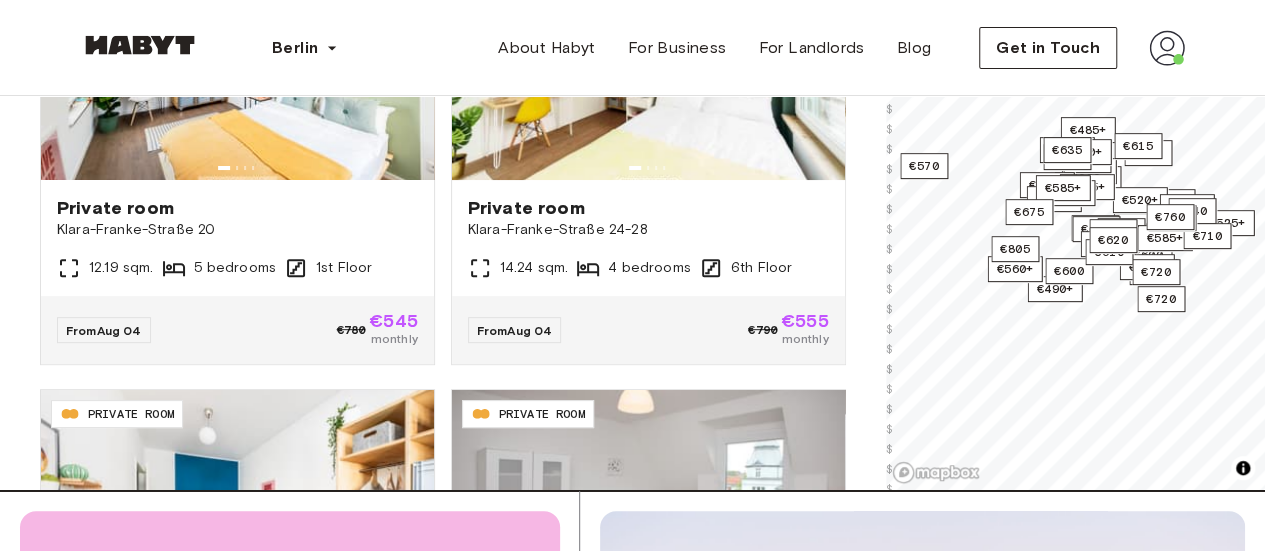 scroll, scrollTop: 339, scrollLeft: 0, axis: vertical 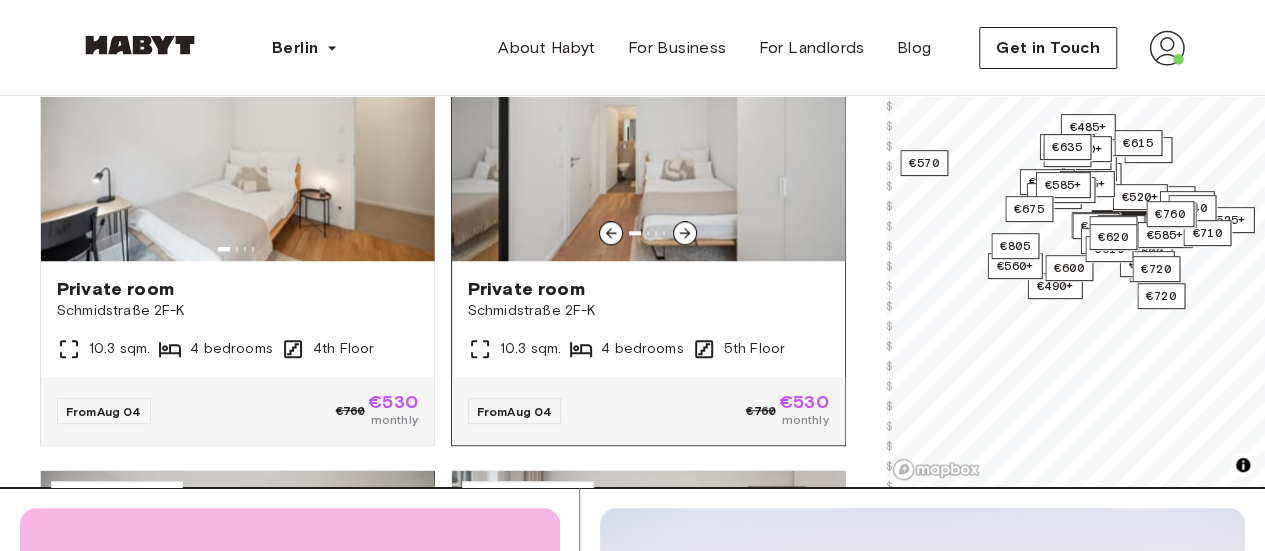 type on "***" 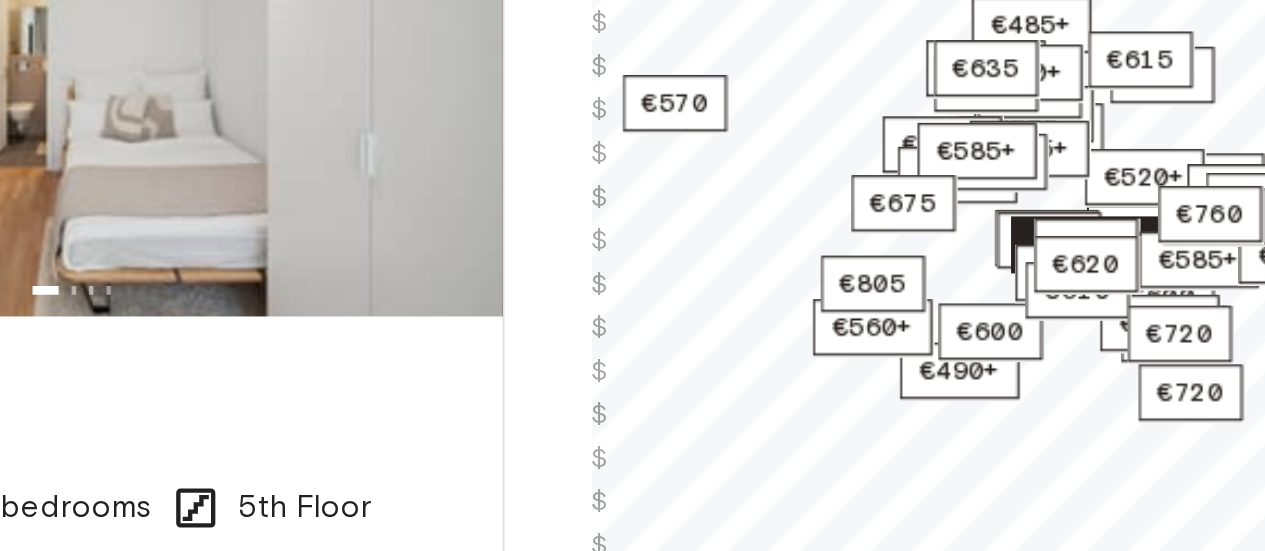 scroll, scrollTop: 339, scrollLeft: 0, axis: vertical 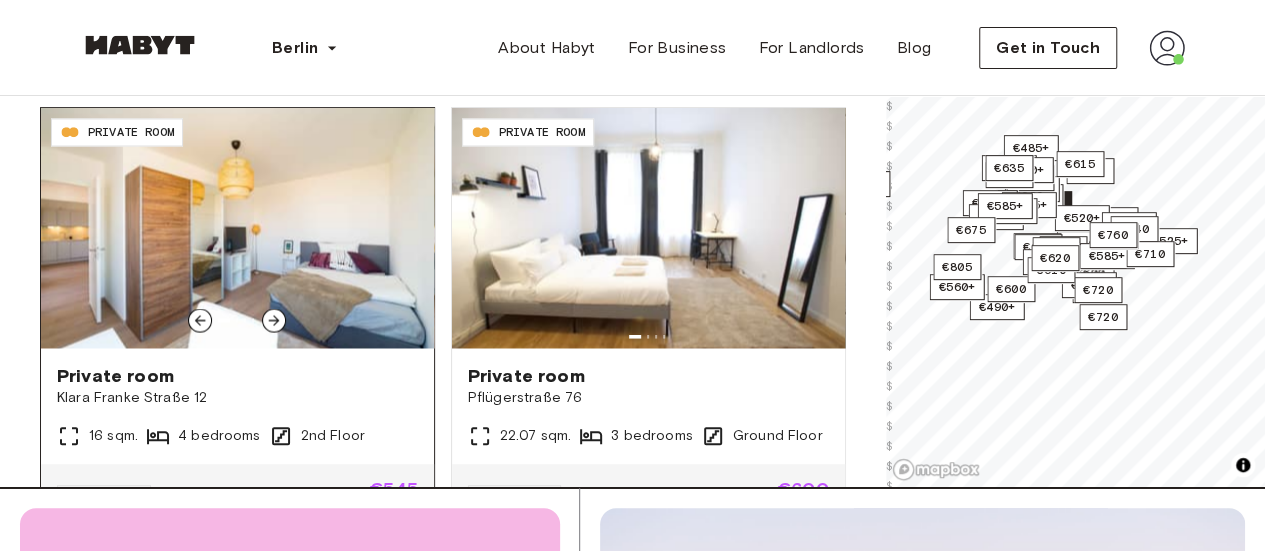 click at bounding box center (274, 320) 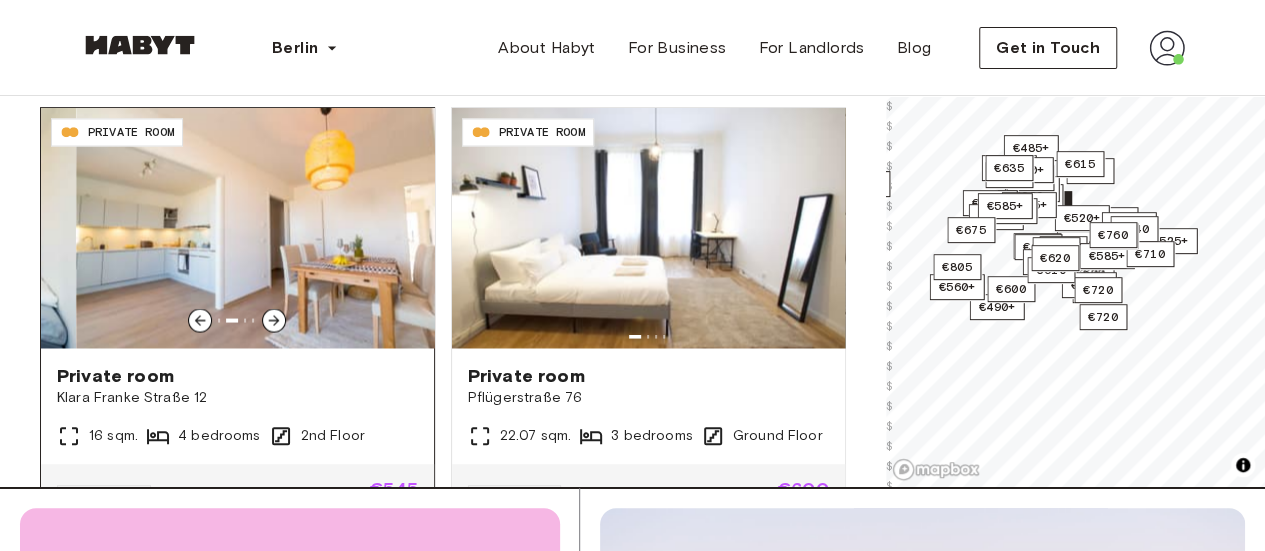 click at bounding box center (274, 320) 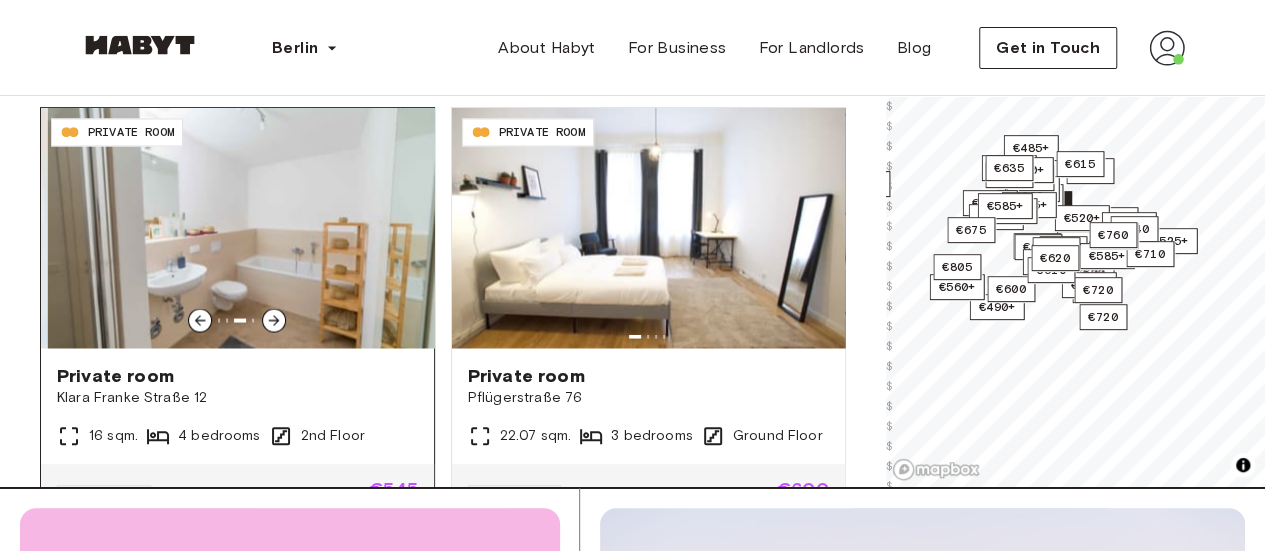 click at bounding box center (274, 320) 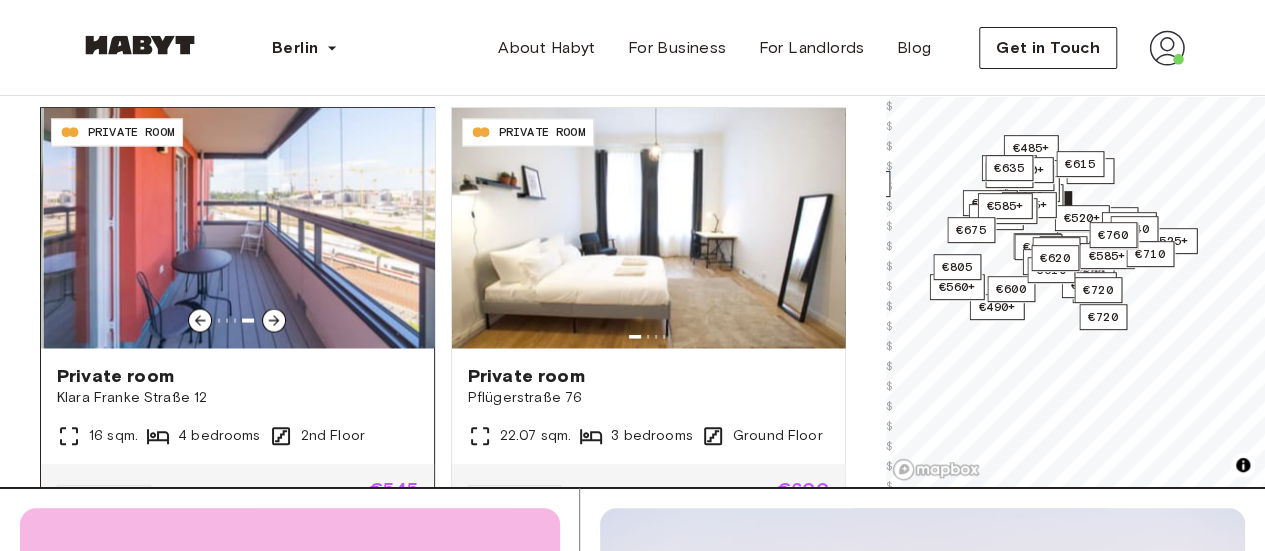 click 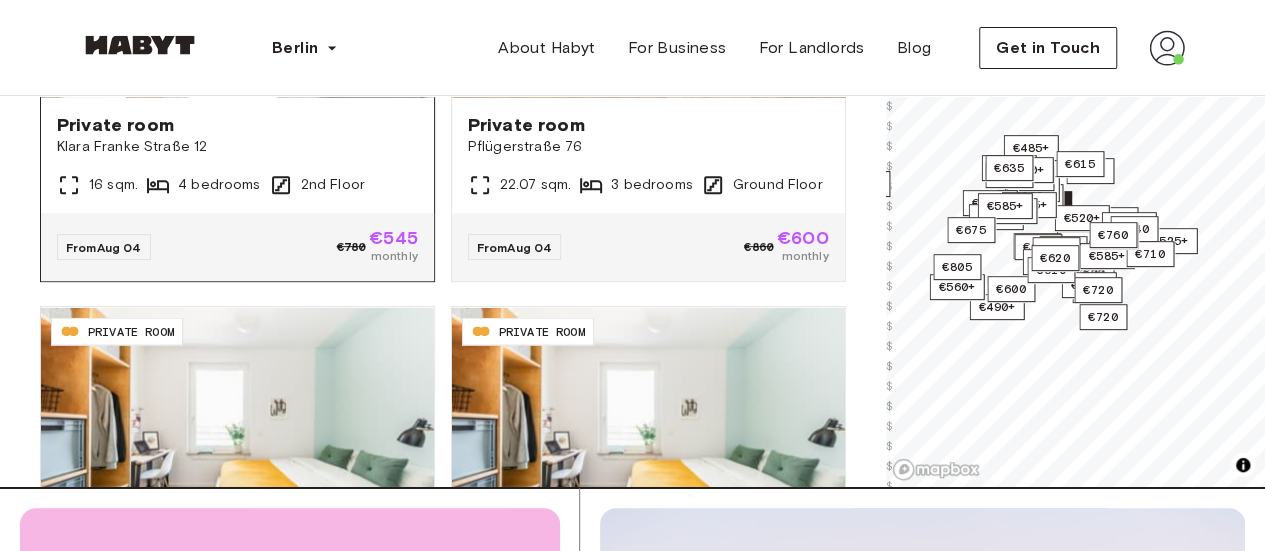 scroll, scrollTop: 1879, scrollLeft: 0, axis: vertical 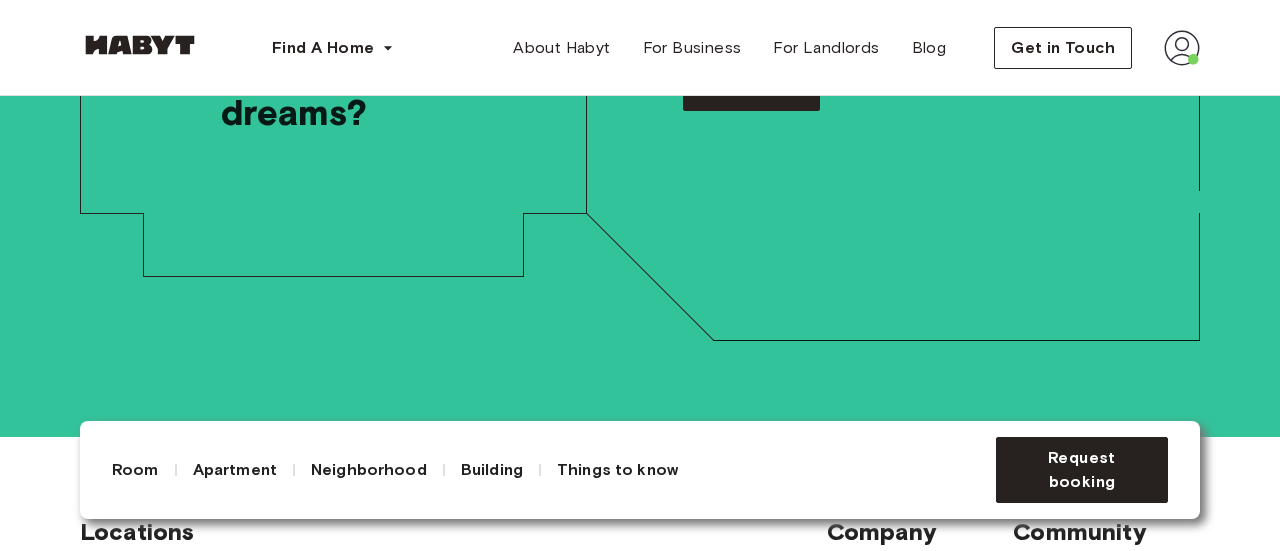 click at bounding box center [1182, 48] 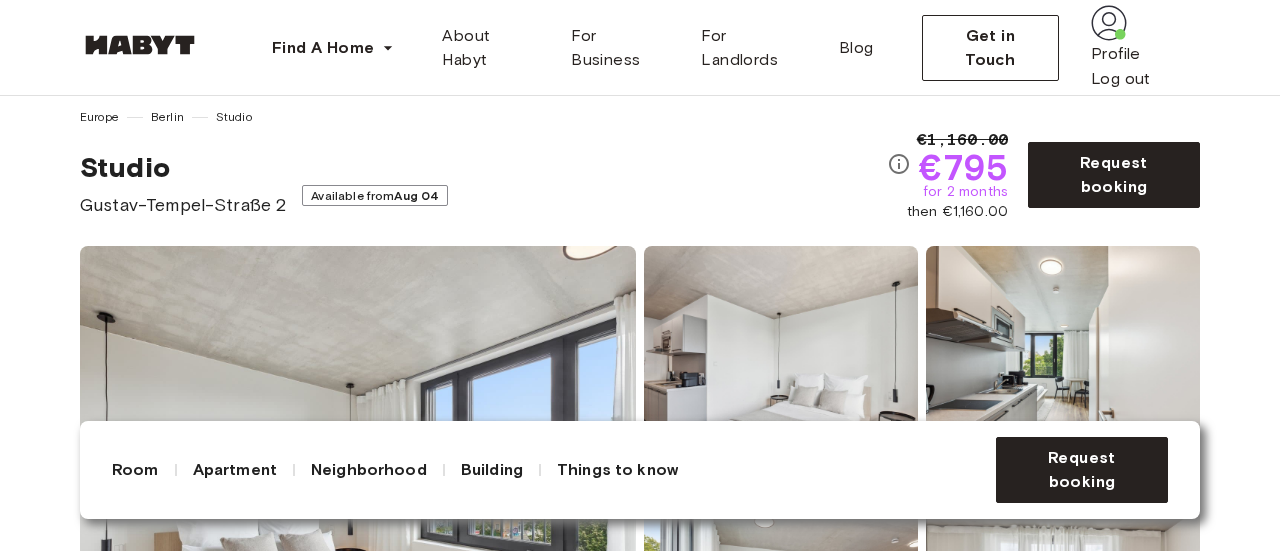 scroll, scrollTop: 0, scrollLeft: 0, axis: both 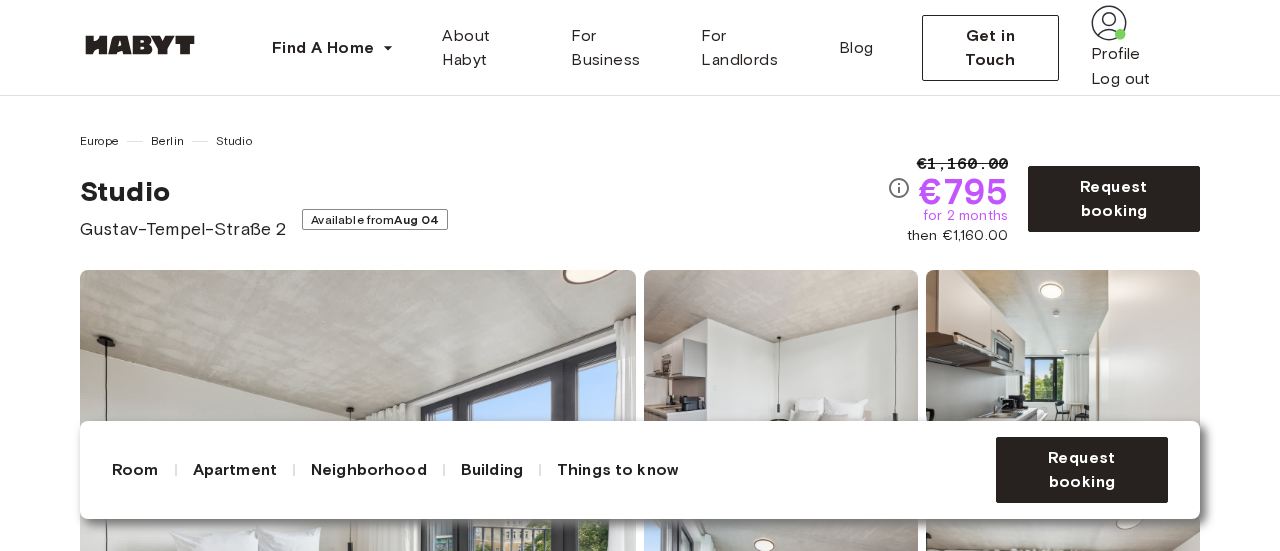 click on "Studio Gustav-Tempel-Straße 2 Available from  Aug 04" at bounding box center (483, 208) 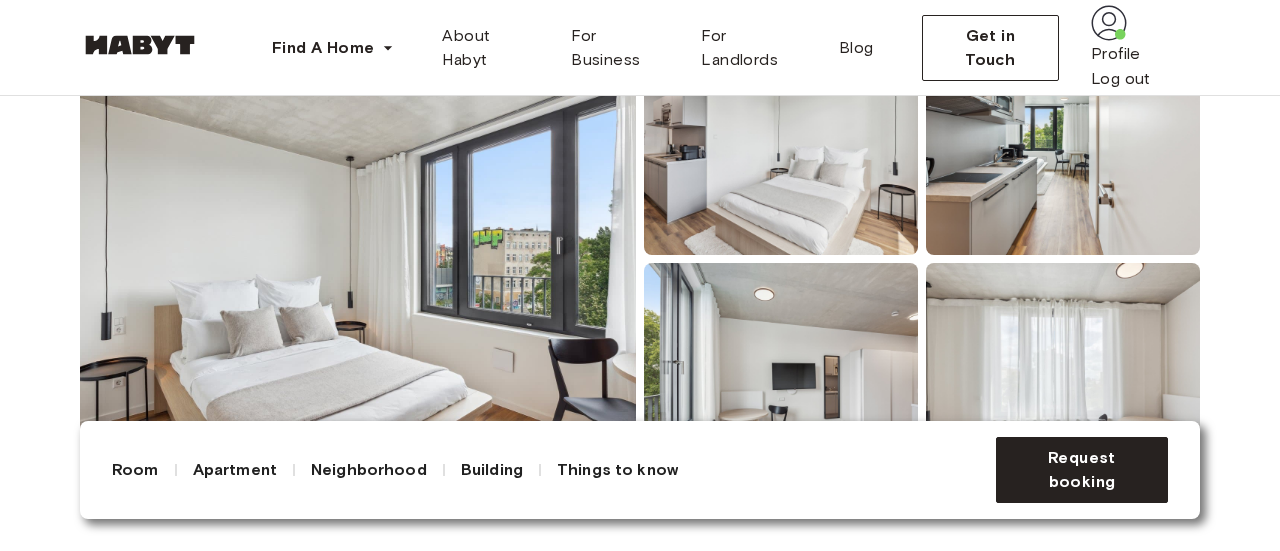 scroll, scrollTop: 0, scrollLeft: 0, axis: both 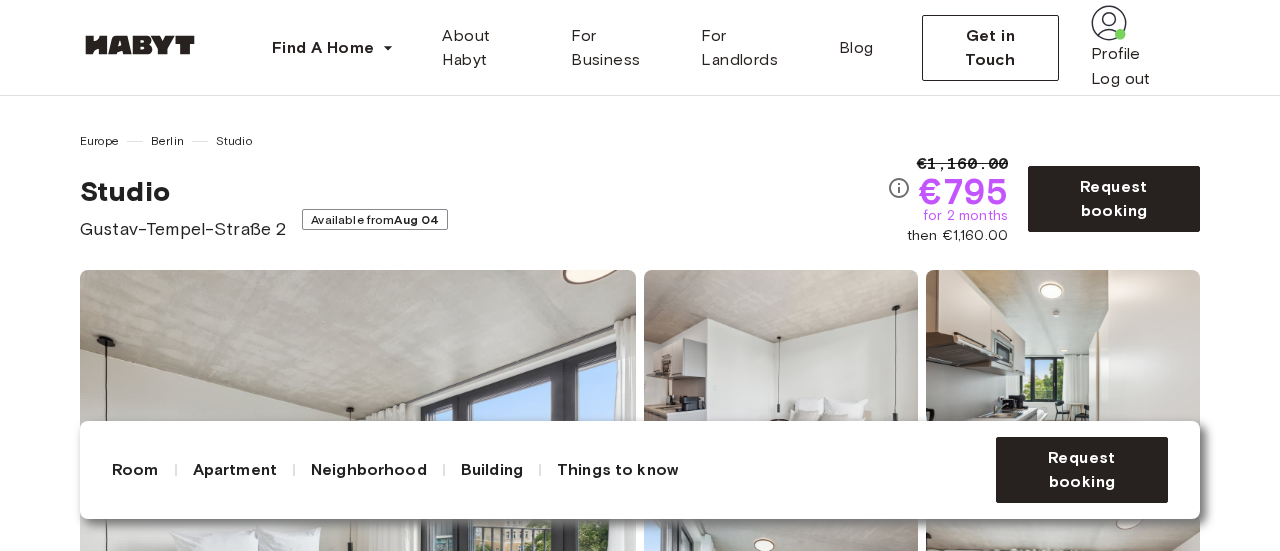click on "Europe Berlin Studio" at bounding box center [483, 141] 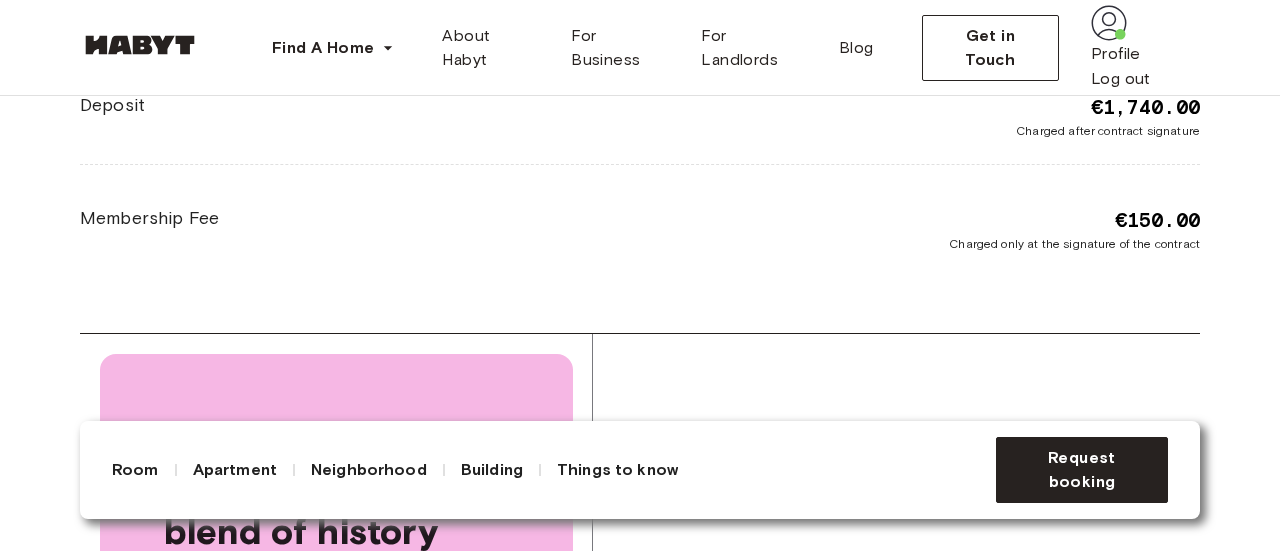 scroll, scrollTop: 3463, scrollLeft: 0, axis: vertical 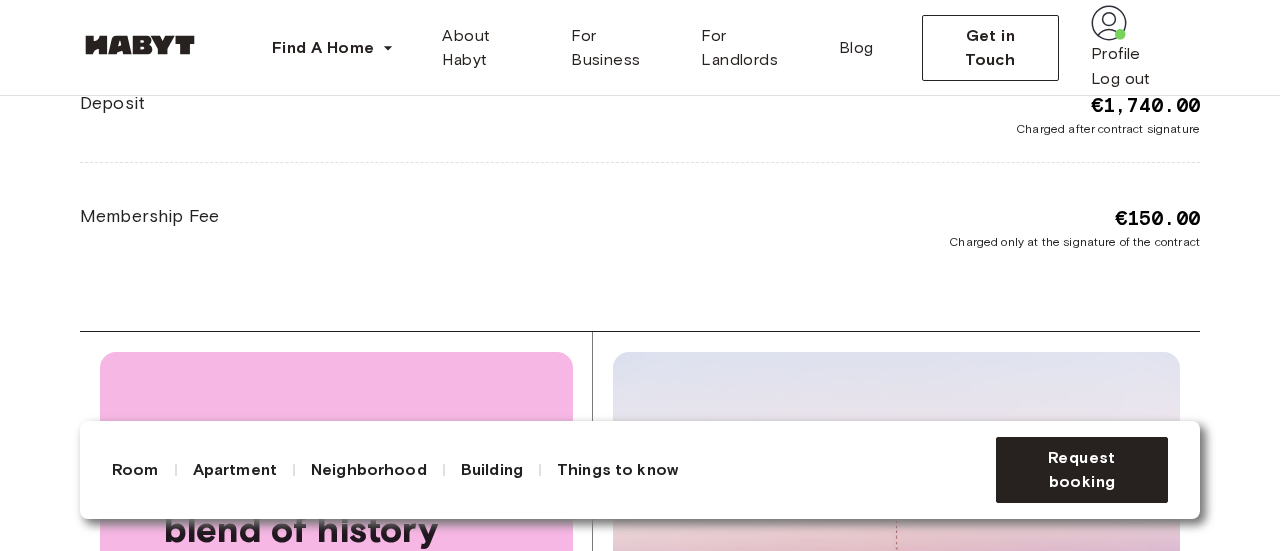 click on "€150.00 Charged only at the signature of the contract" at bounding box center [920, 227] 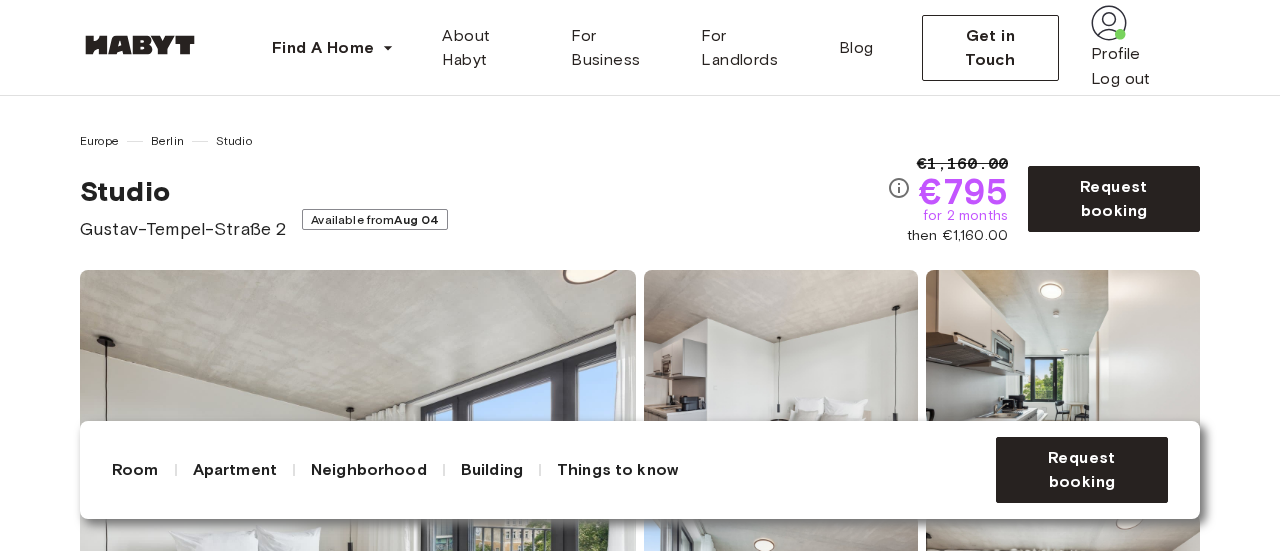 scroll, scrollTop: 1, scrollLeft: 0, axis: vertical 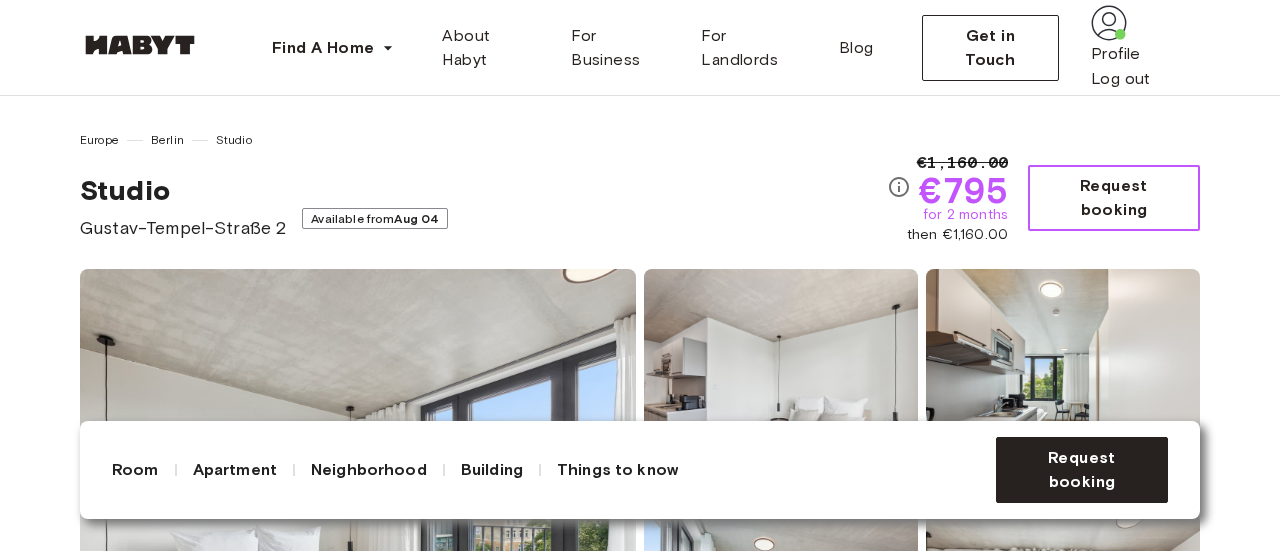 click on "Request booking" at bounding box center [1114, 198] 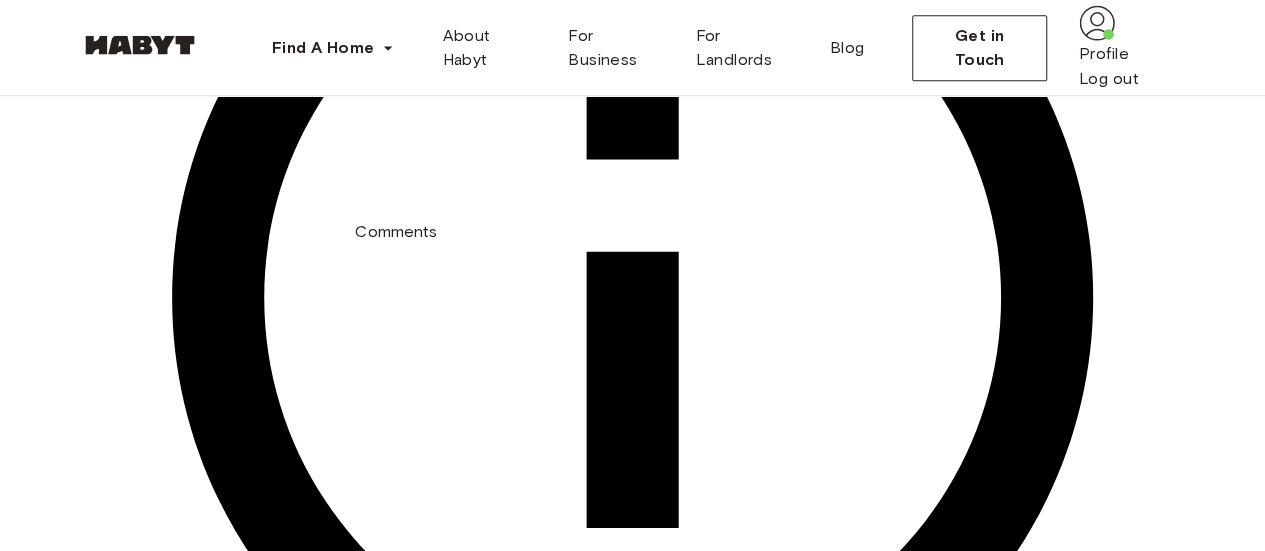 scroll, scrollTop: 607, scrollLeft: 0, axis: vertical 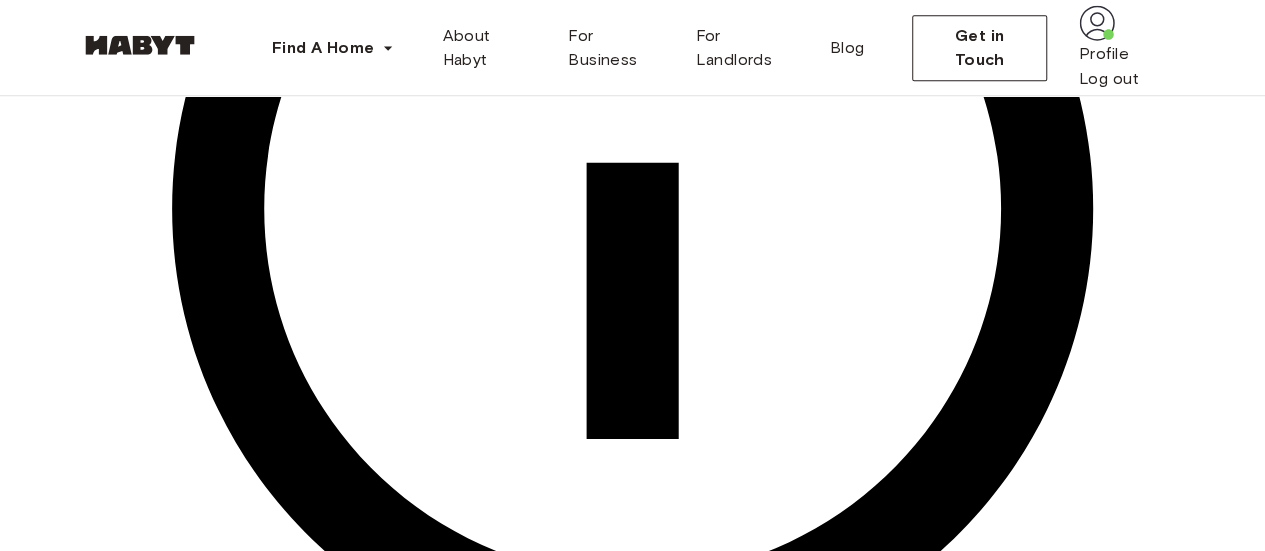 click on "Deposit €1,740.00" at bounding box center [632, 5410] 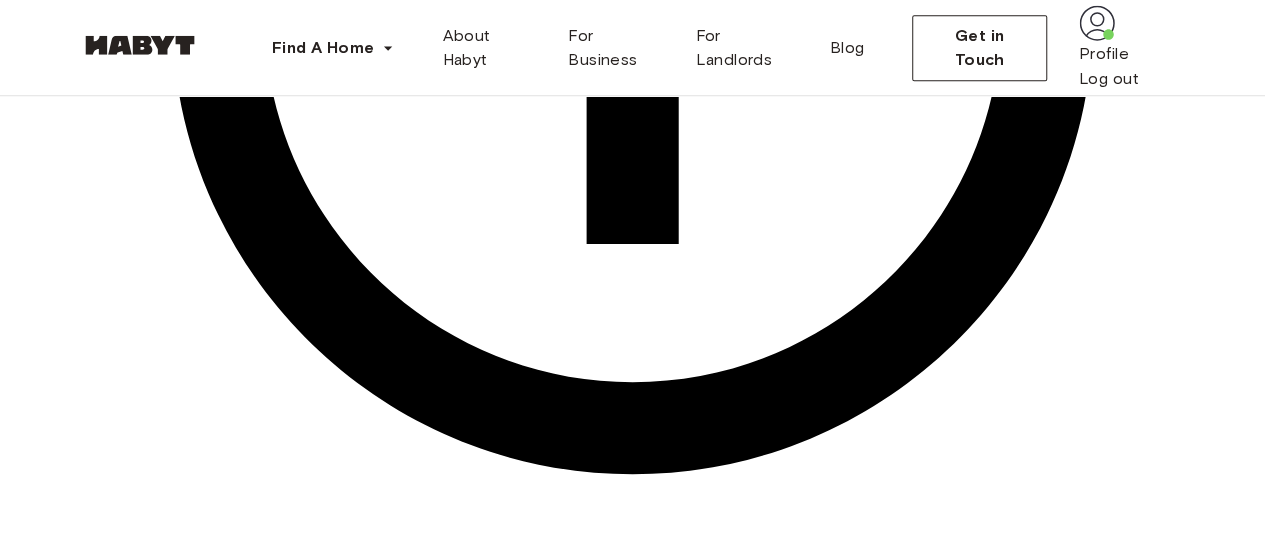 scroll, scrollTop: 644, scrollLeft: 0, axis: vertical 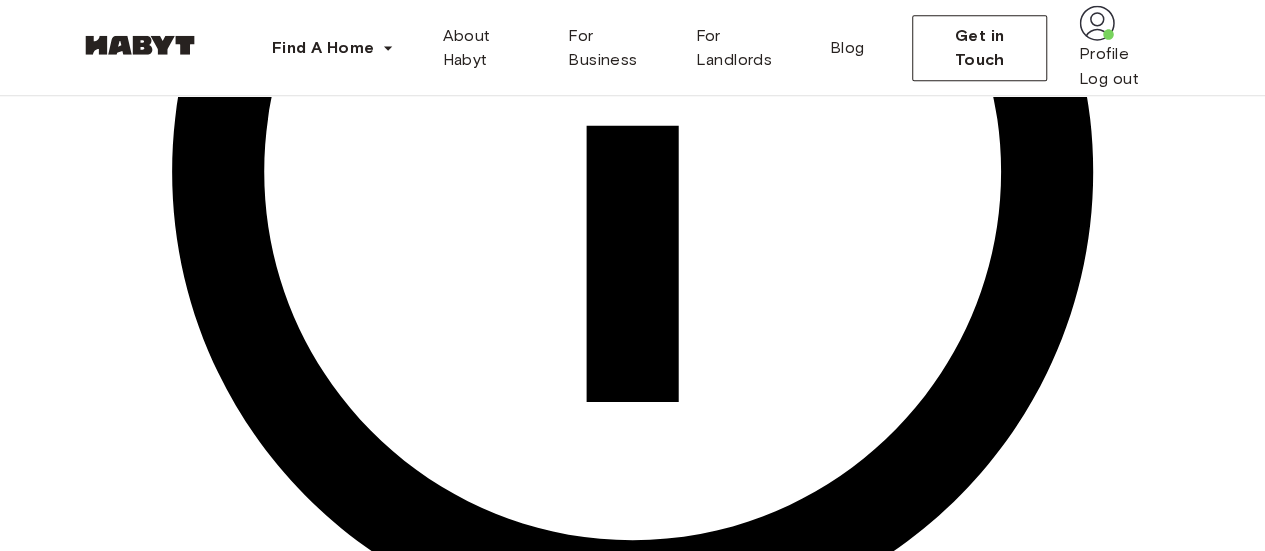 click on "Monthly rent from €795.00" at bounding box center [632, 5447] 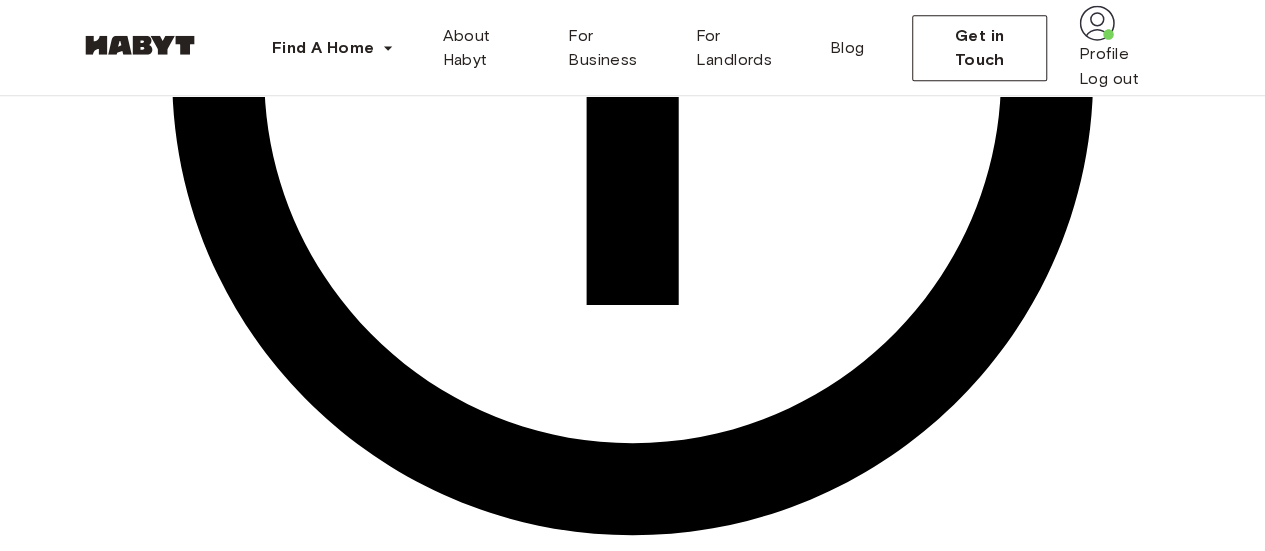 scroll, scrollTop: 749, scrollLeft: 0, axis: vertical 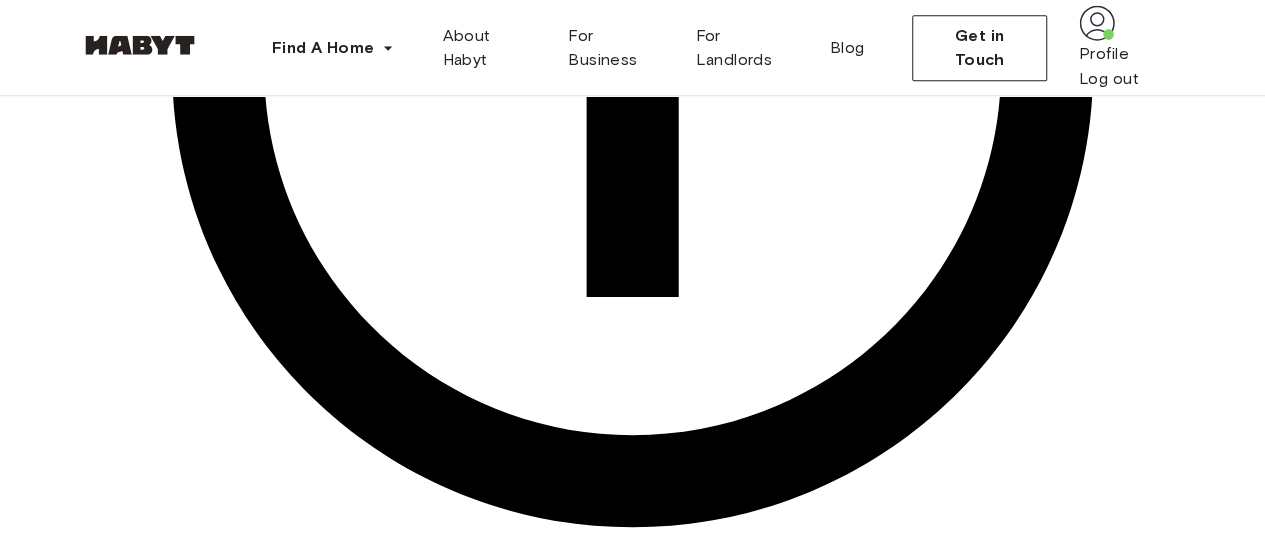 click on "Membership Fee €150.00" at bounding box center (205, 5416) 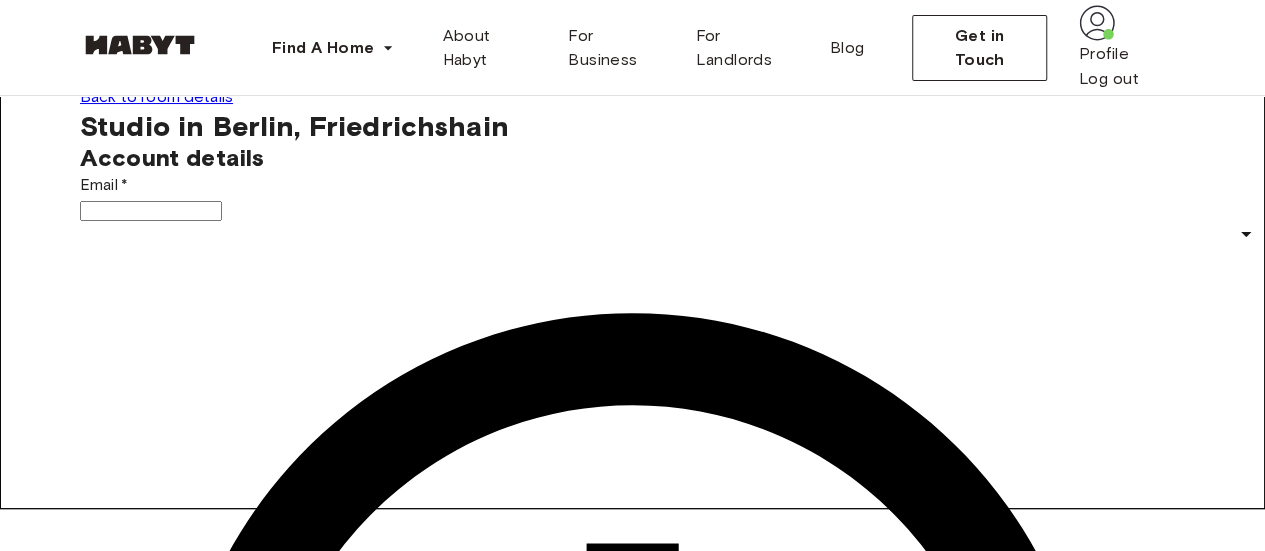 scroll, scrollTop: 0, scrollLeft: 0, axis: both 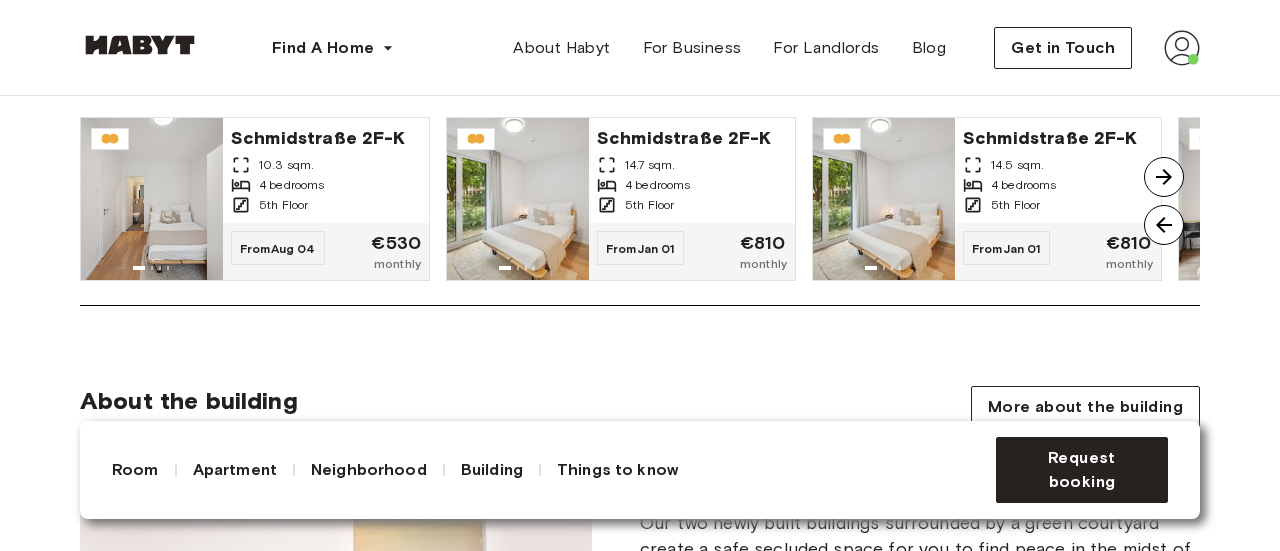 click at bounding box center (1164, 177) 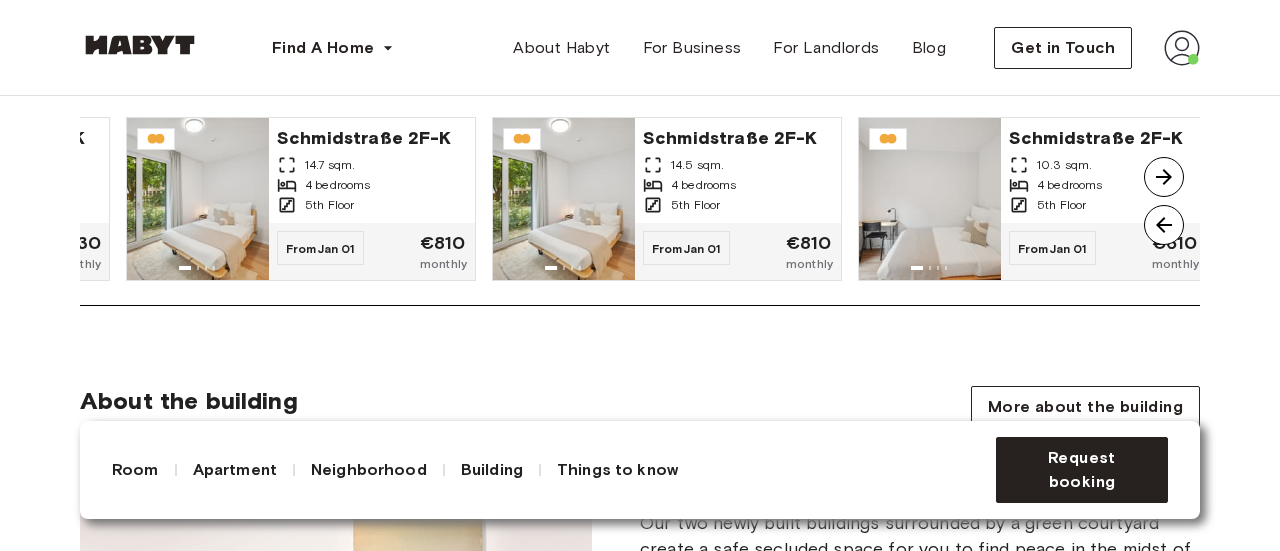 click at bounding box center [1164, 177] 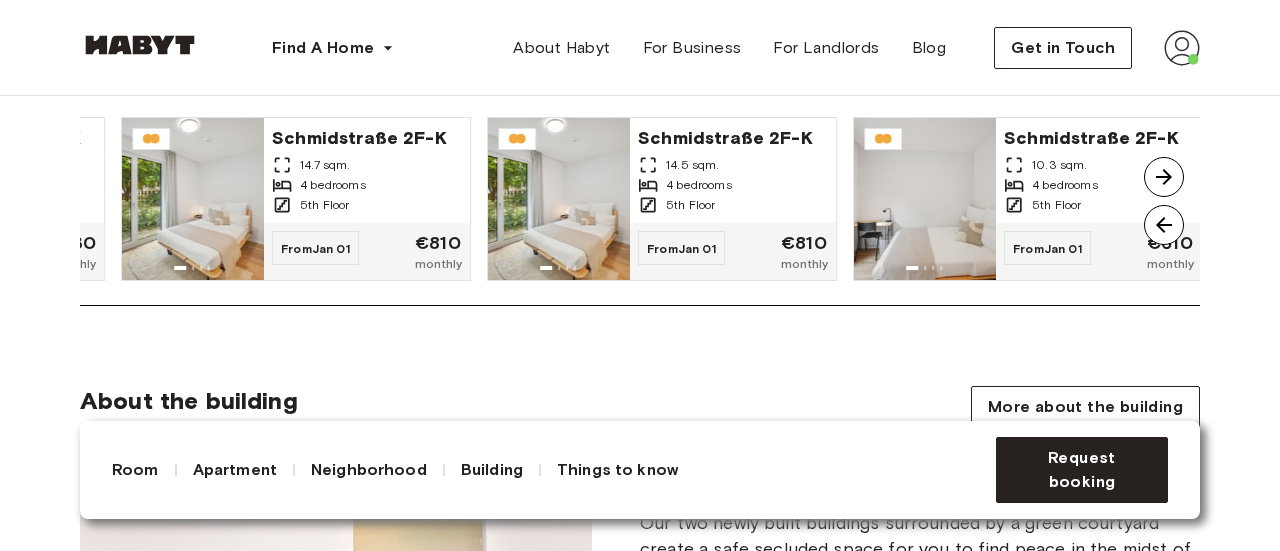 click at bounding box center (1164, 177) 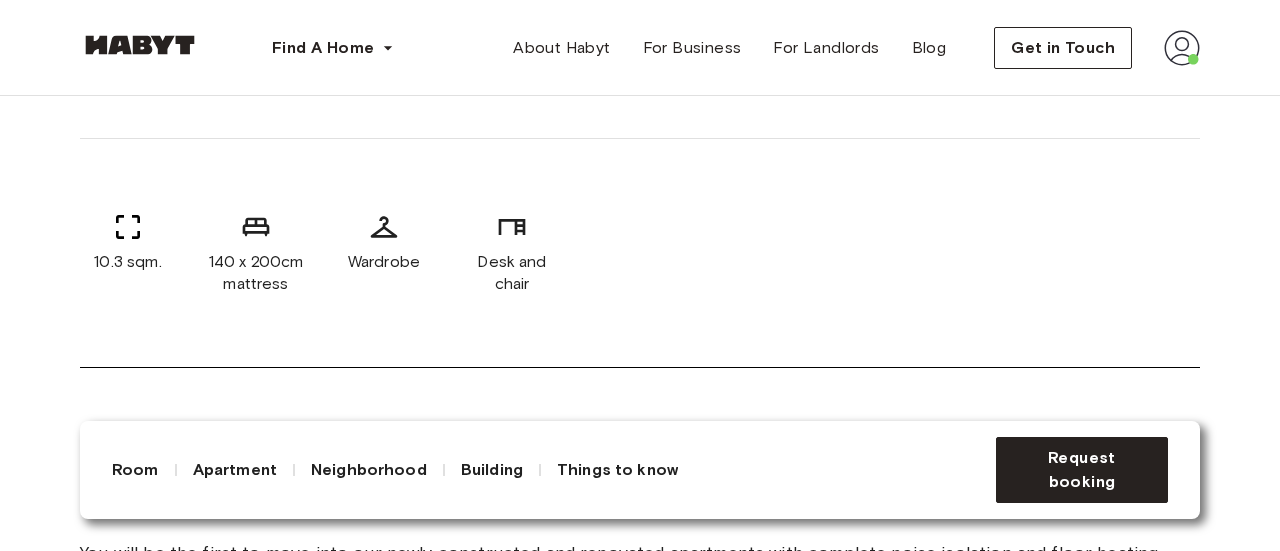 scroll, scrollTop: 954, scrollLeft: 0, axis: vertical 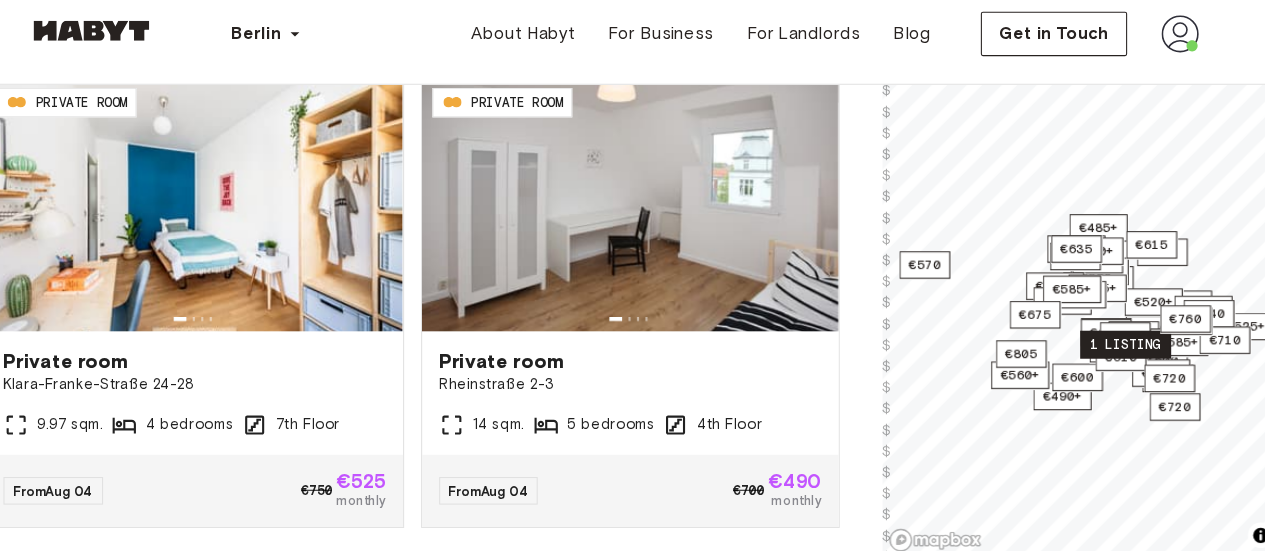 click on "1 listing" at bounding box center [1114, 341] 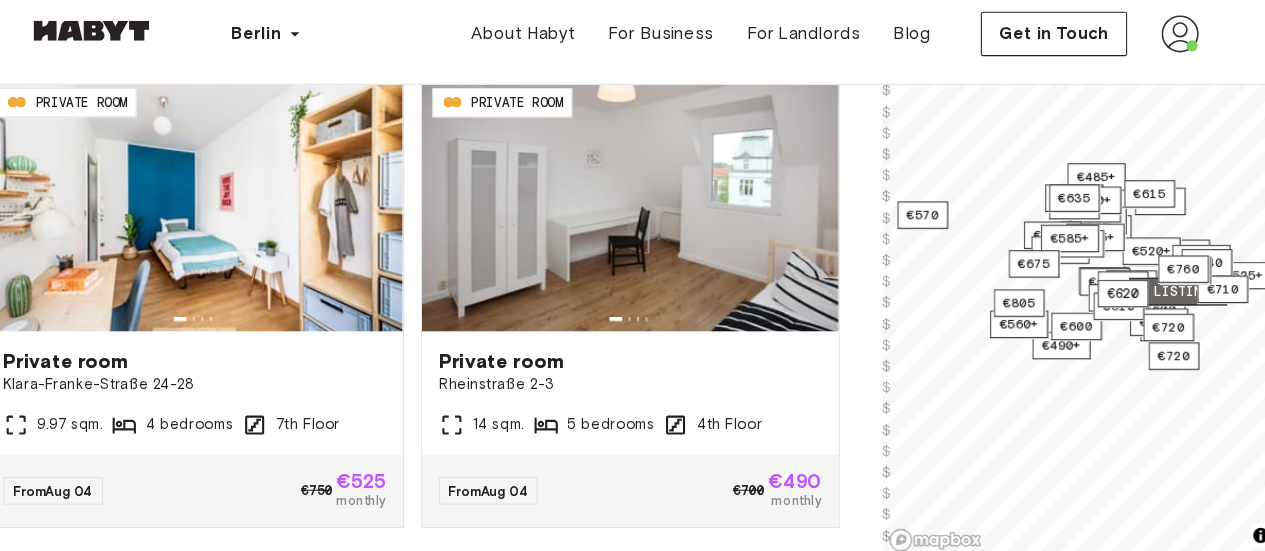click on "3 listings" at bounding box center (1165, 291) 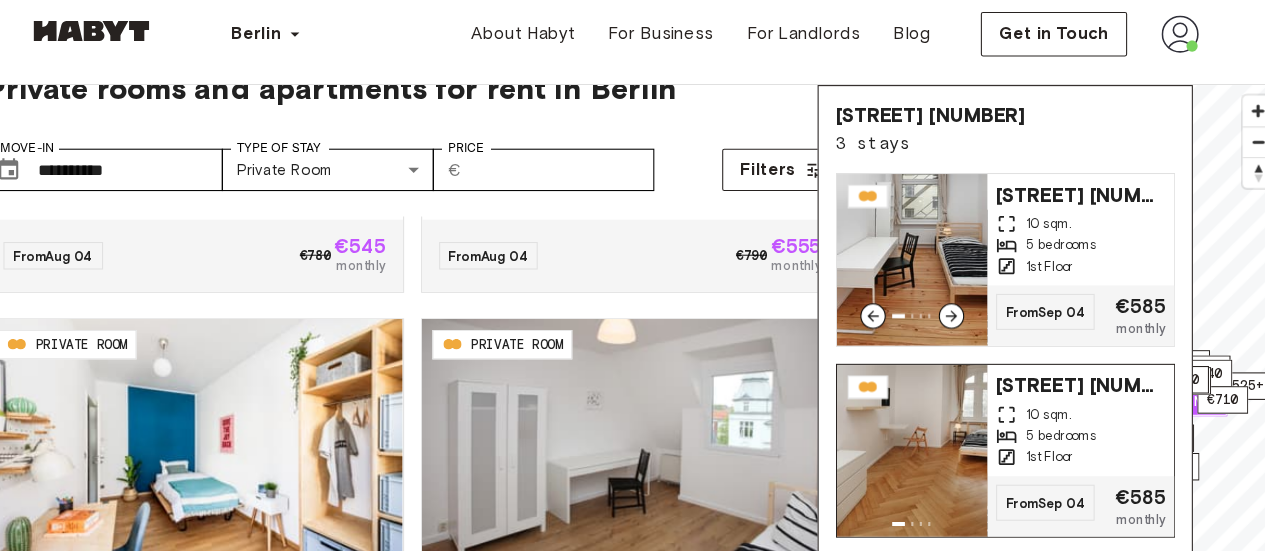 scroll, scrollTop: 55, scrollLeft: 0, axis: vertical 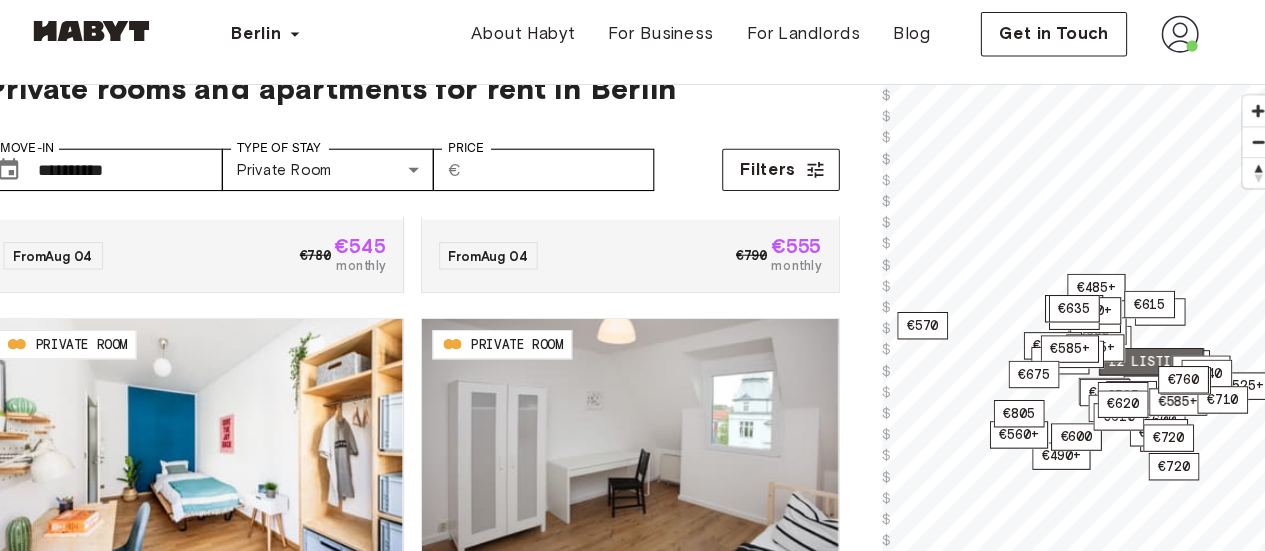 click on "12 listings" at bounding box center [1139, 357] 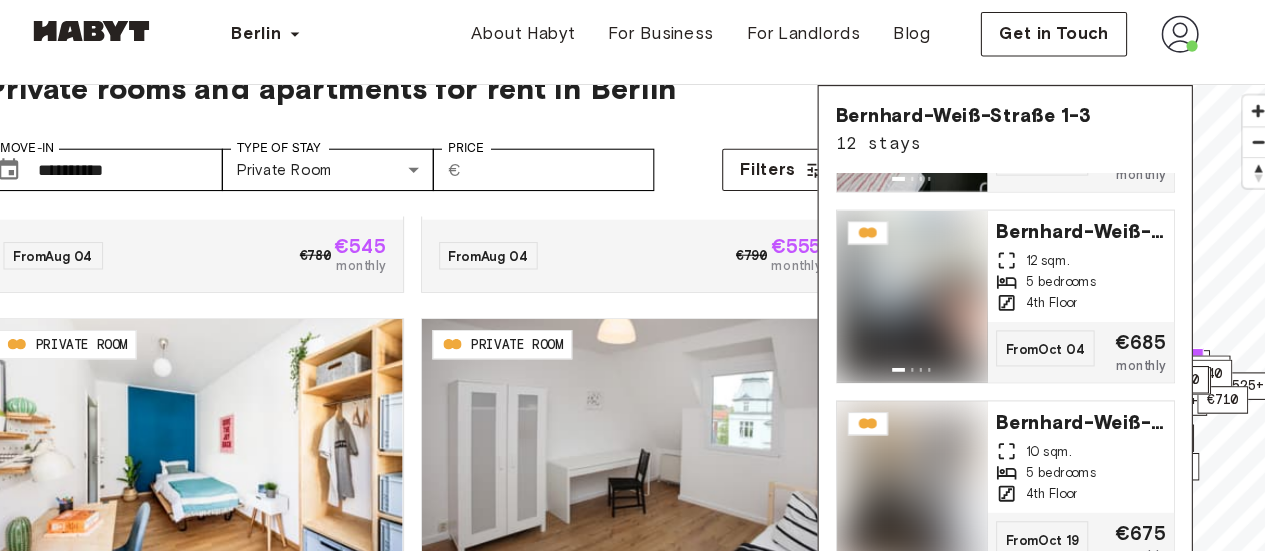 scroll, scrollTop: 1480, scrollLeft: 0, axis: vertical 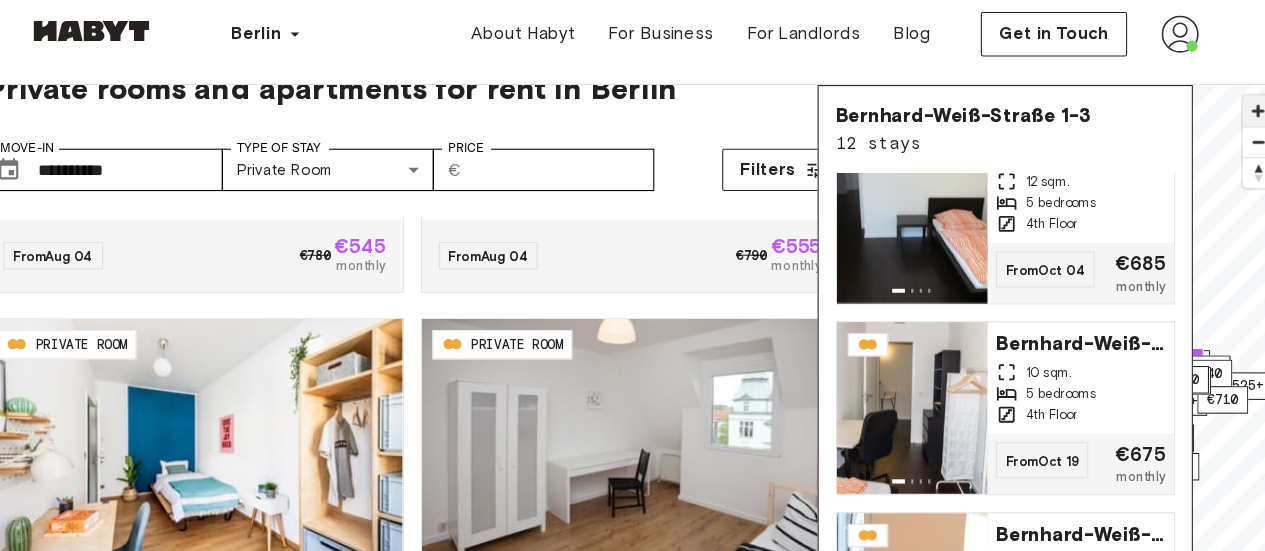 click at bounding box center (1240, 120) 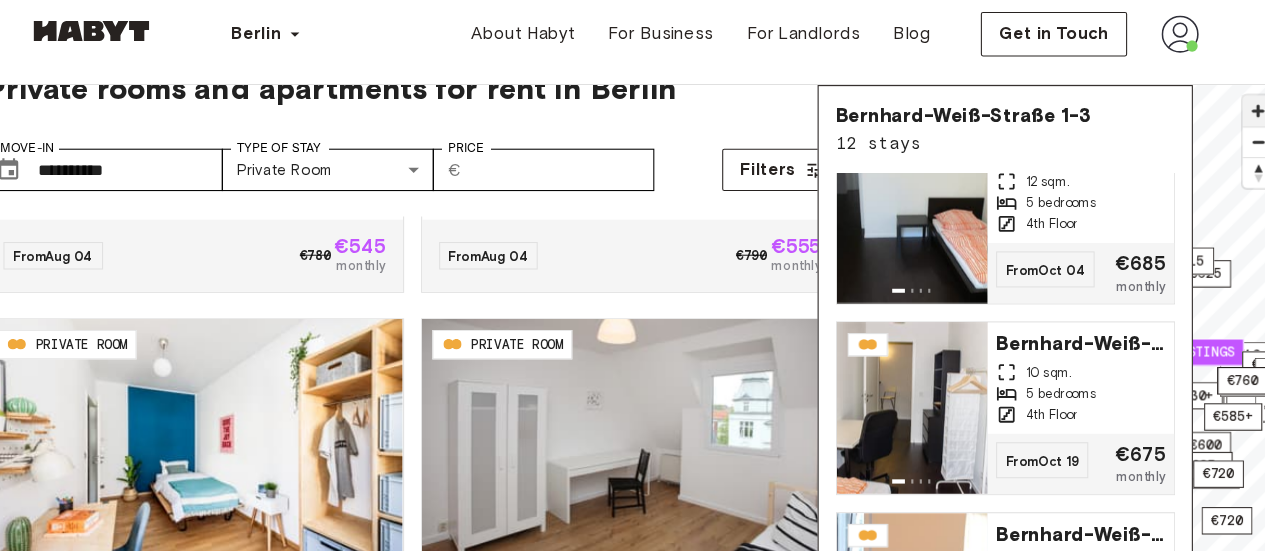 click at bounding box center [1240, 120] 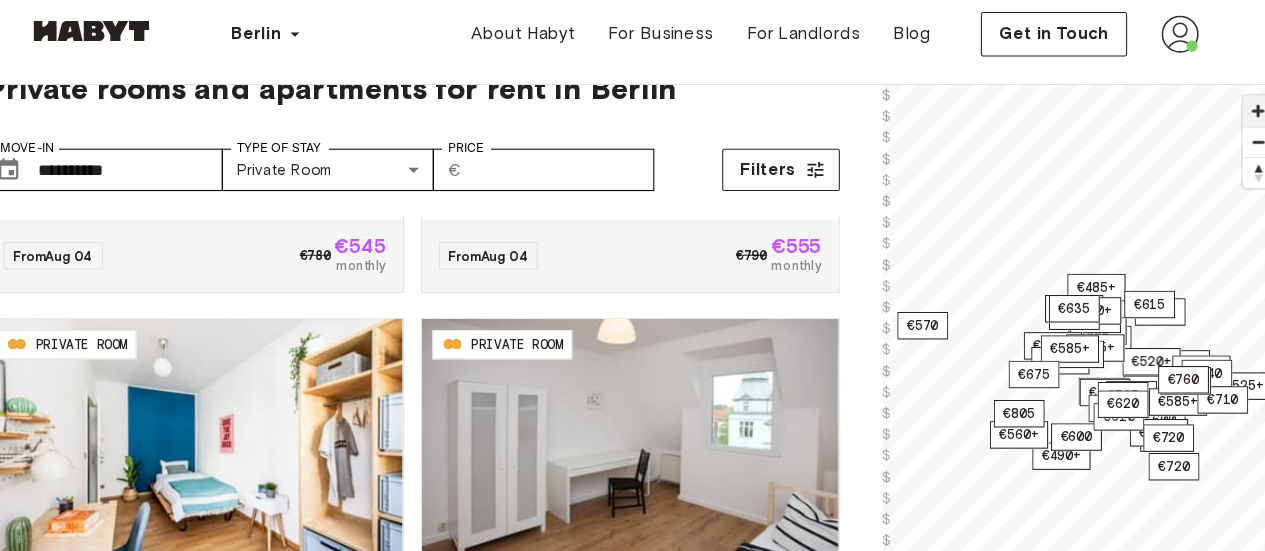 click at bounding box center (1240, 120) 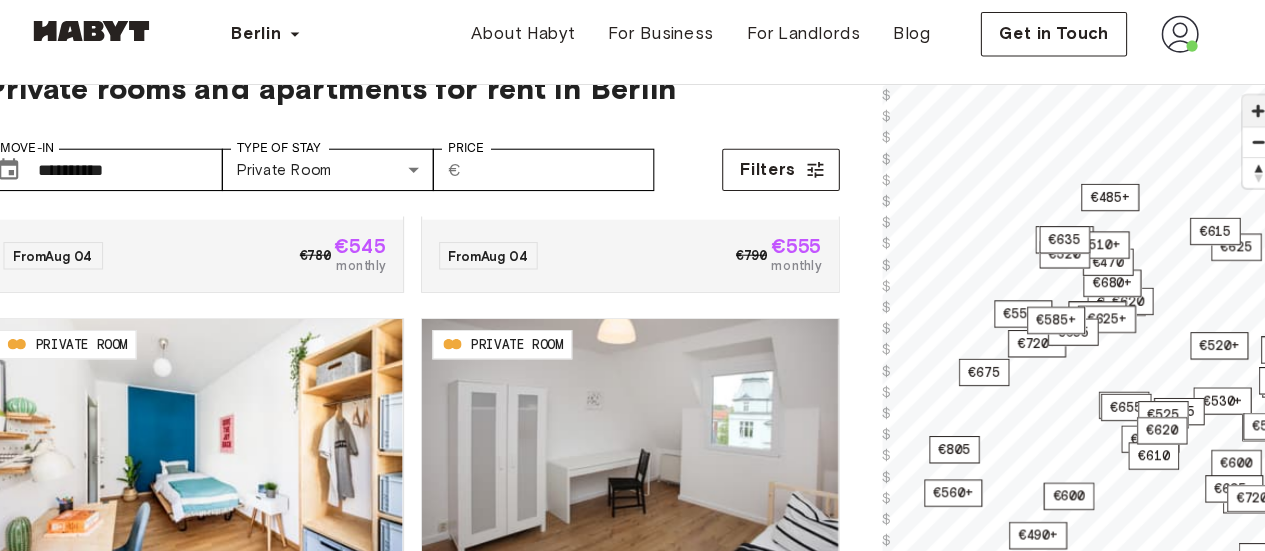 click at bounding box center [1240, 120] 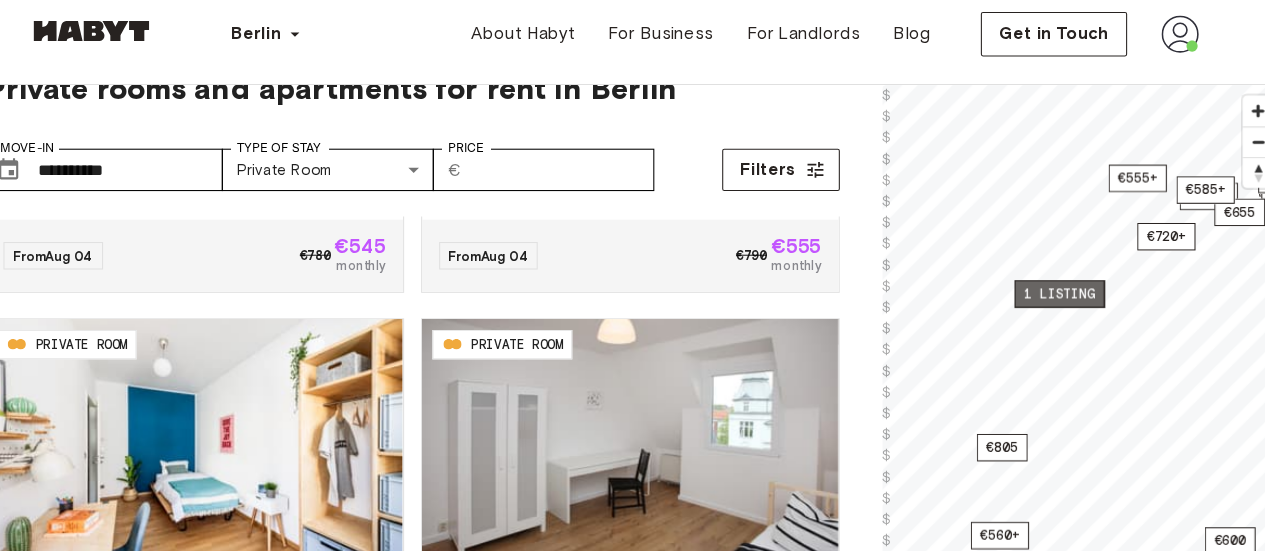 click on "1 listing" at bounding box center (1052, 293) 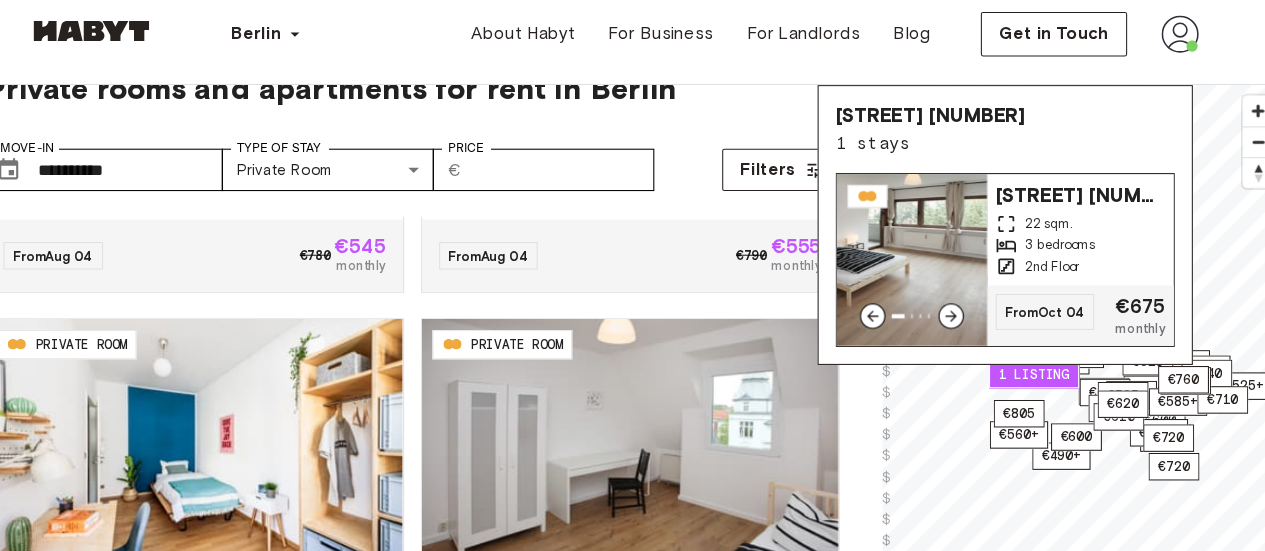 click 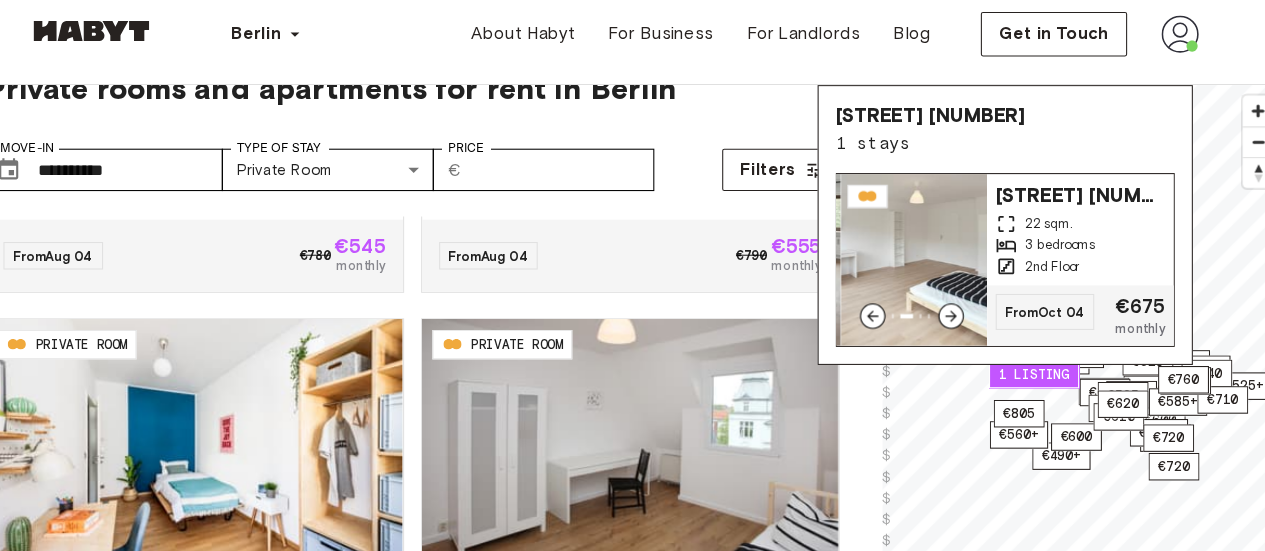 click 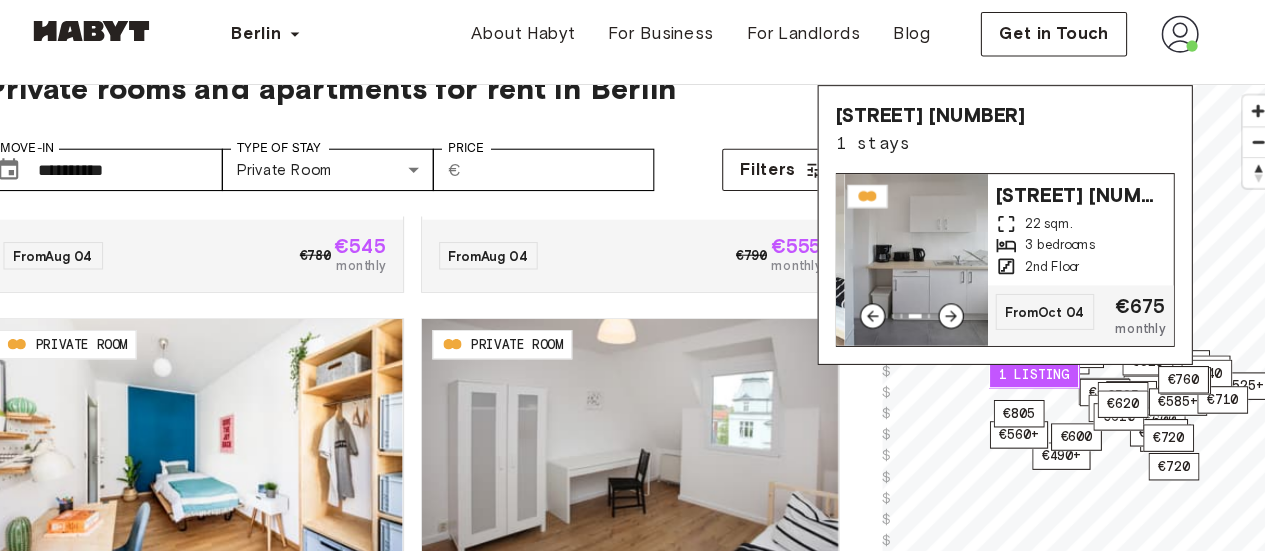 click 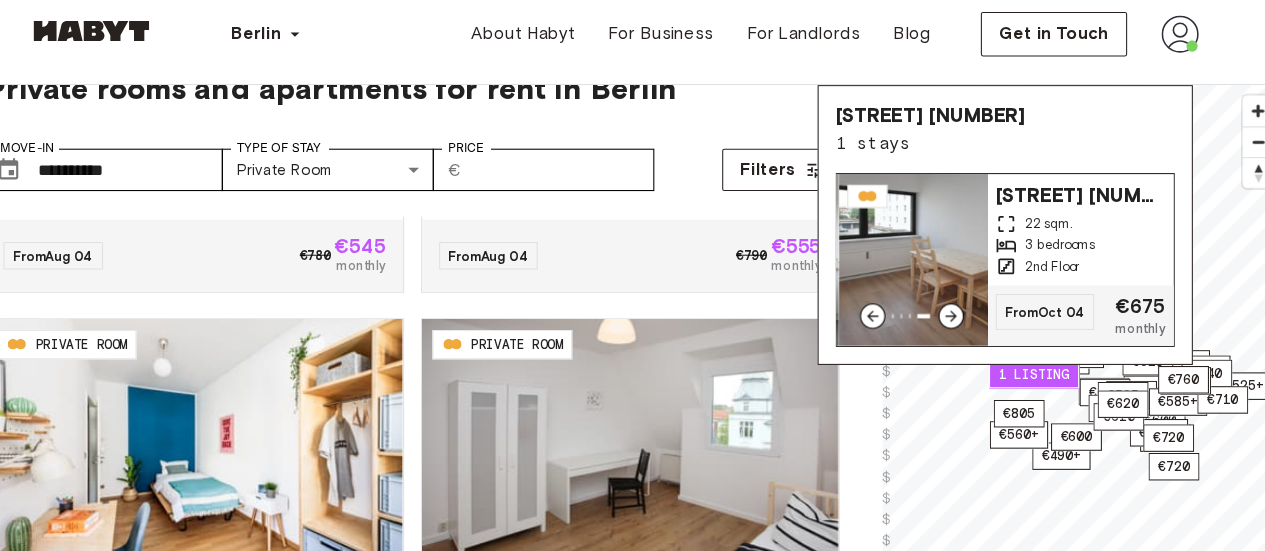 click 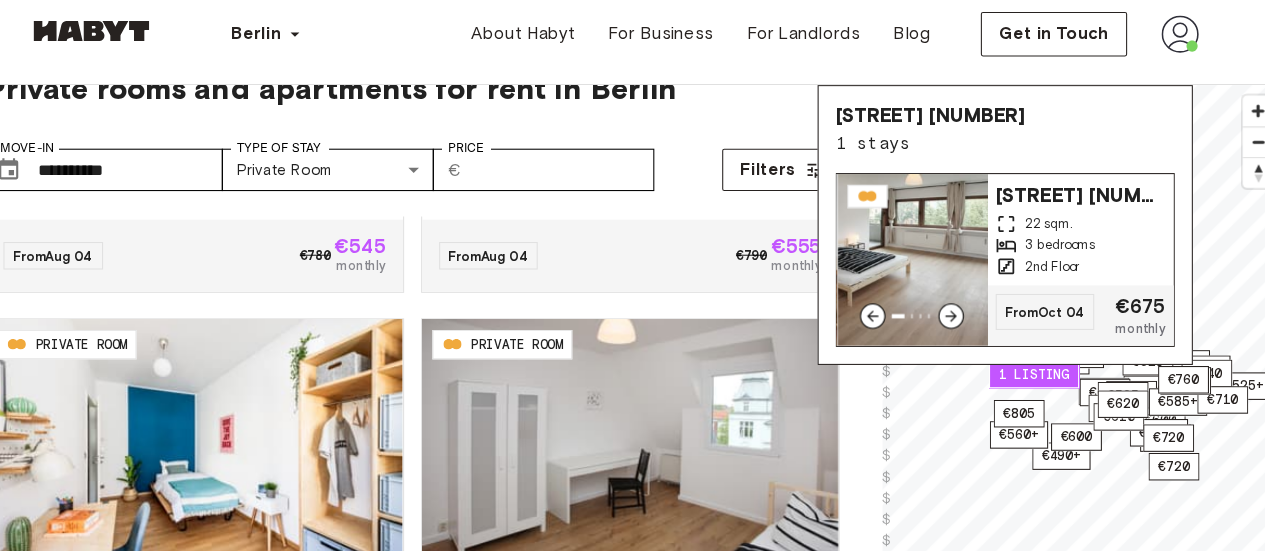 click 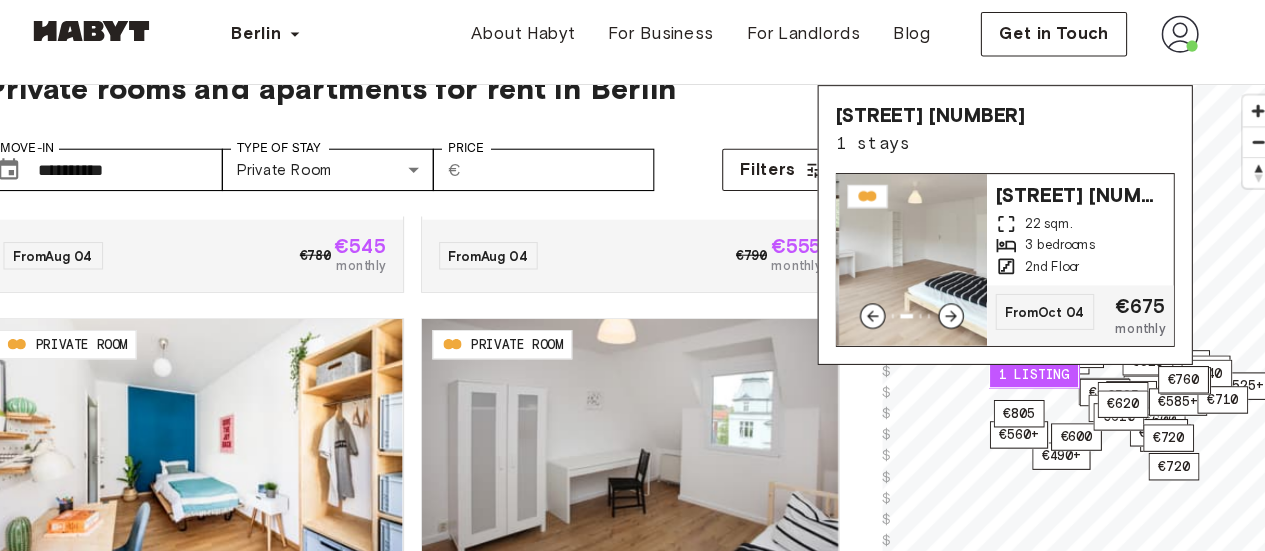 click 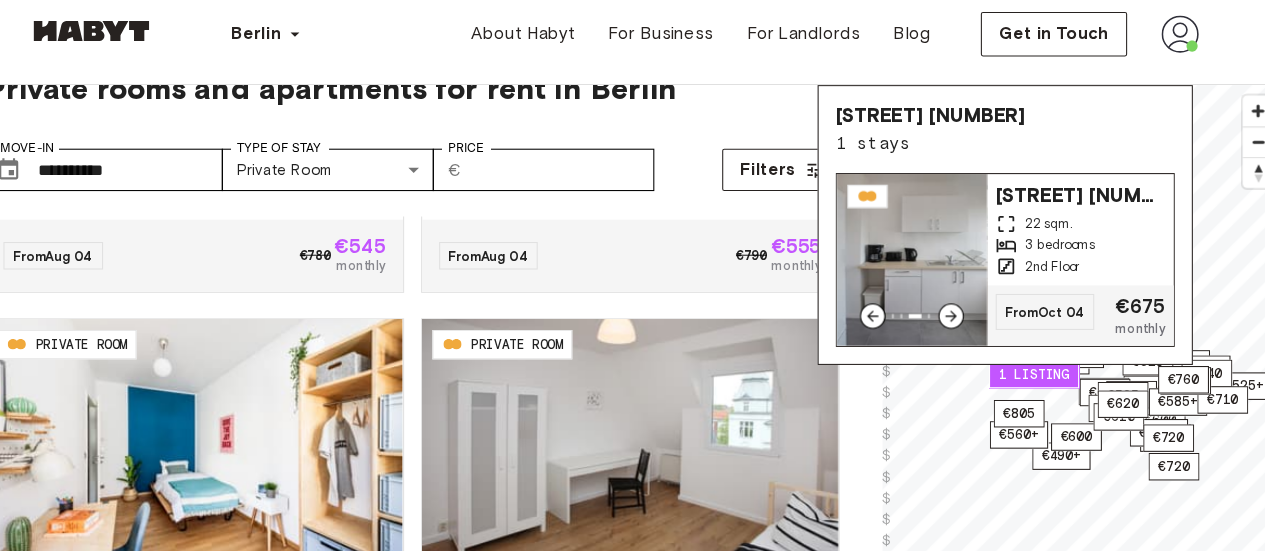 click at bounding box center (951, 314) 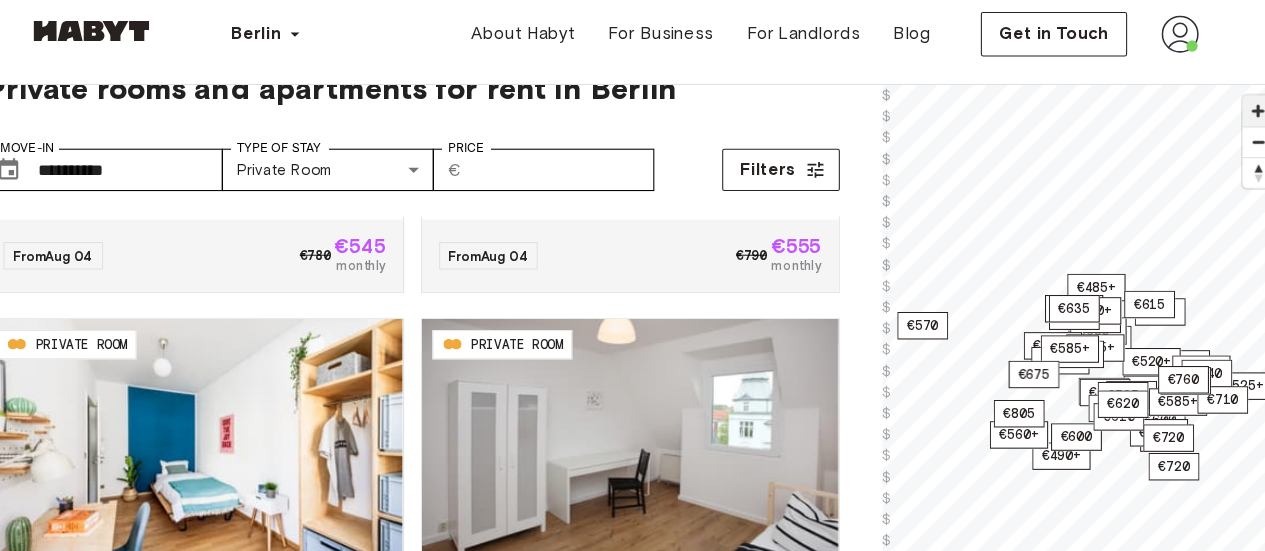 click at bounding box center (1240, 120) 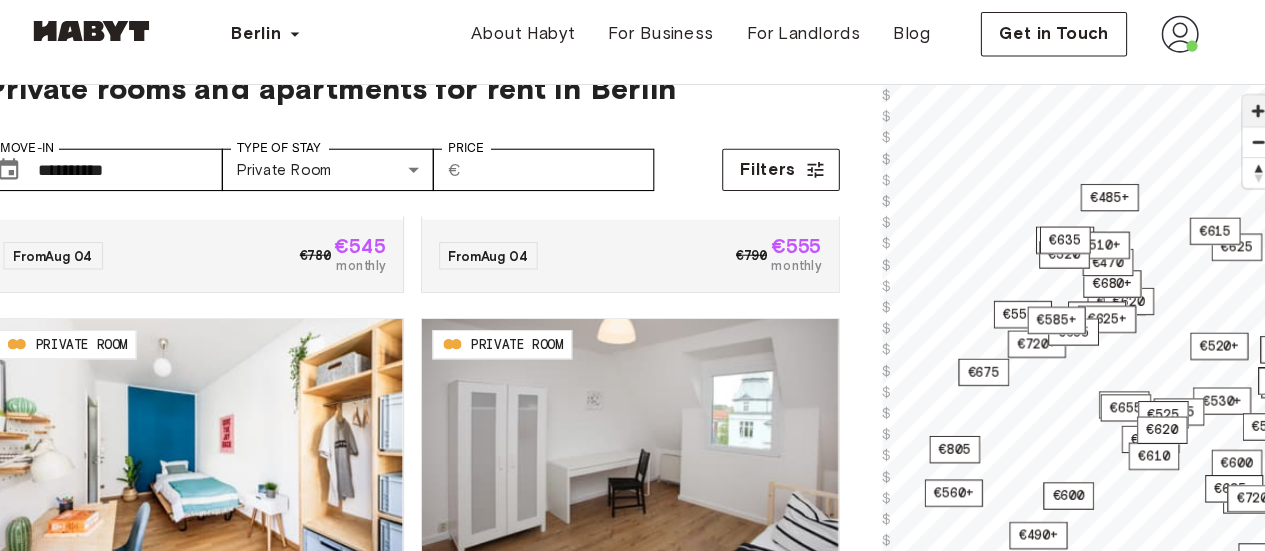 click at bounding box center [1240, 120] 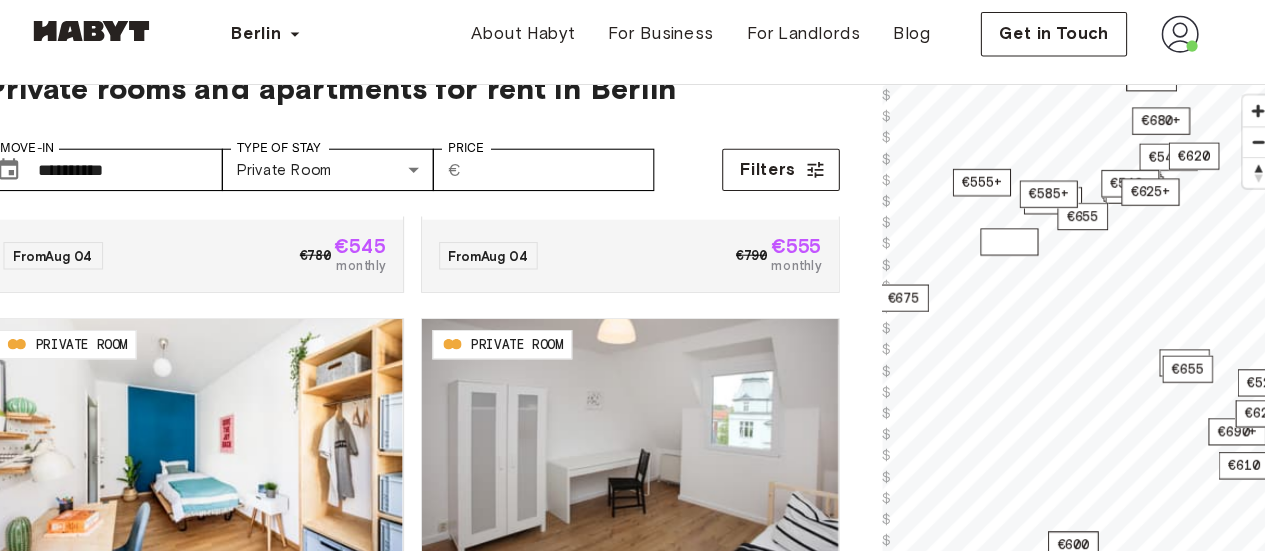 click on "€720+" at bounding box center [1005, 244] 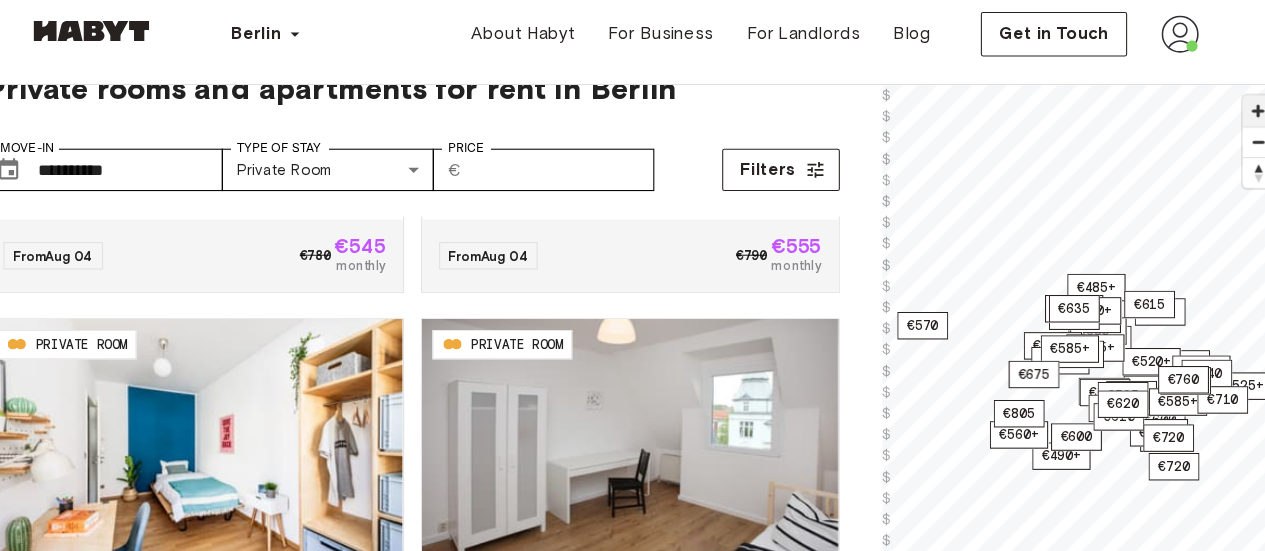 click at bounding box center (1240, 120) 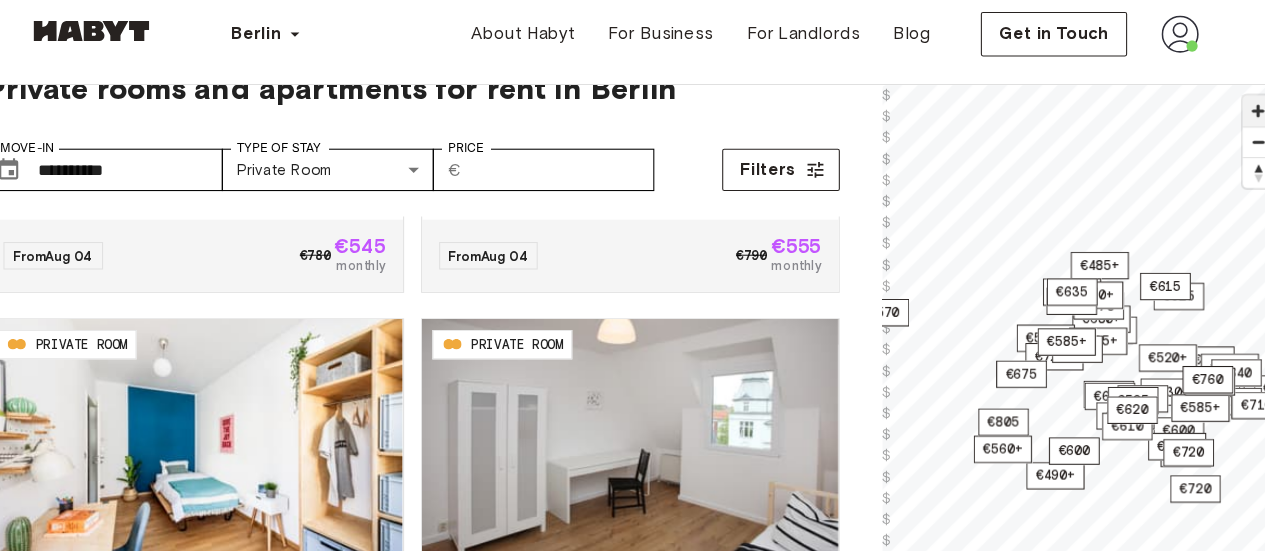 click at bounding box center (1240, 120) 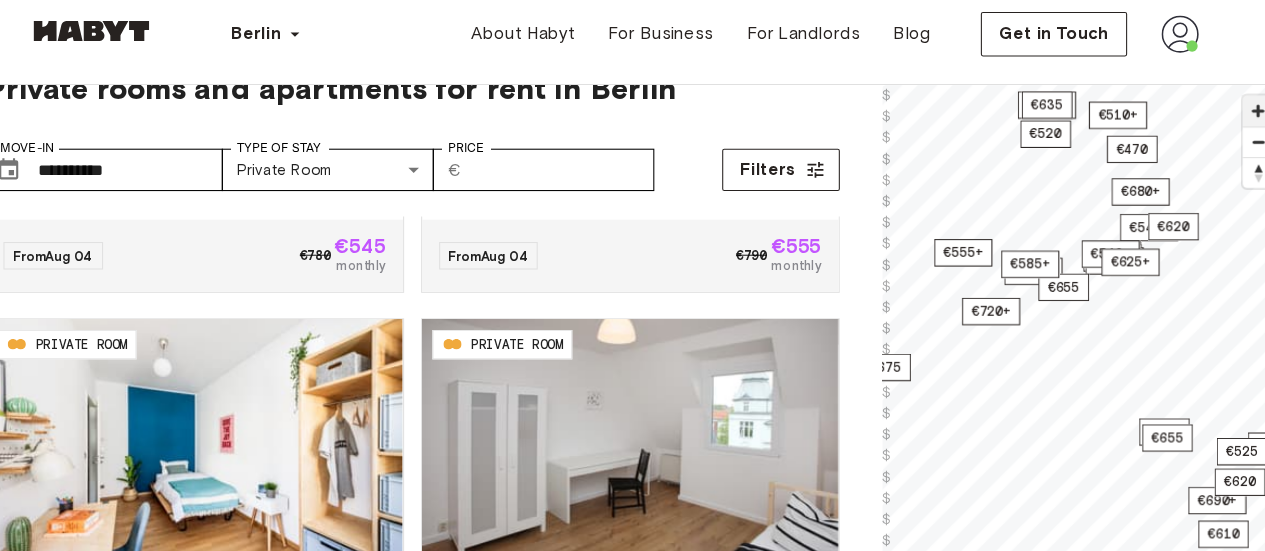 click at bounding box center [1240, 120] 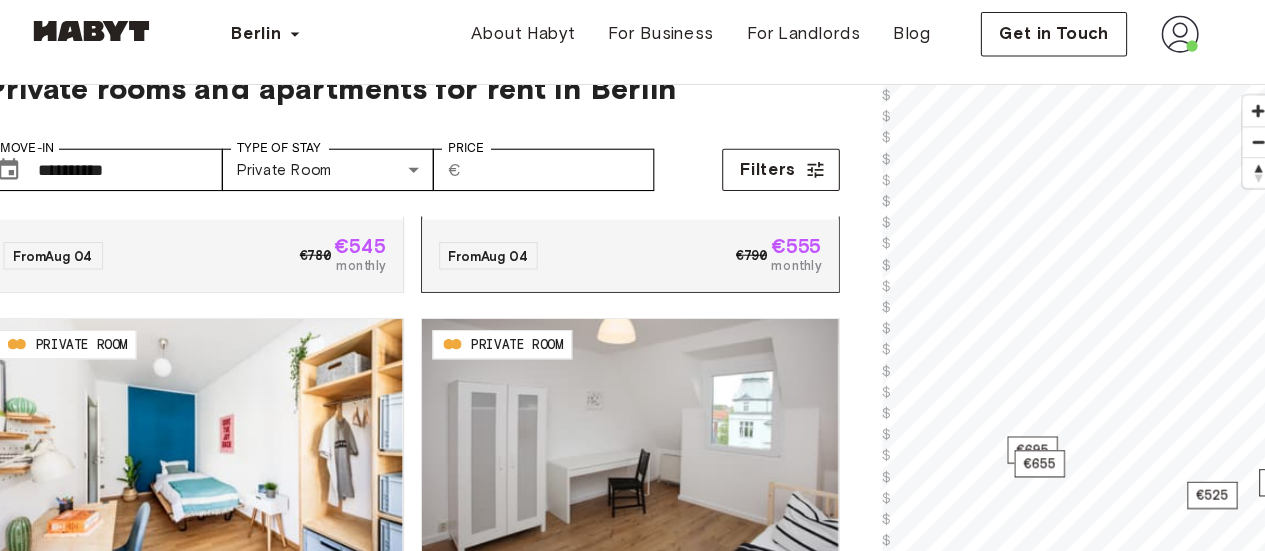 click on "**********" at bounding box center (632, 406) 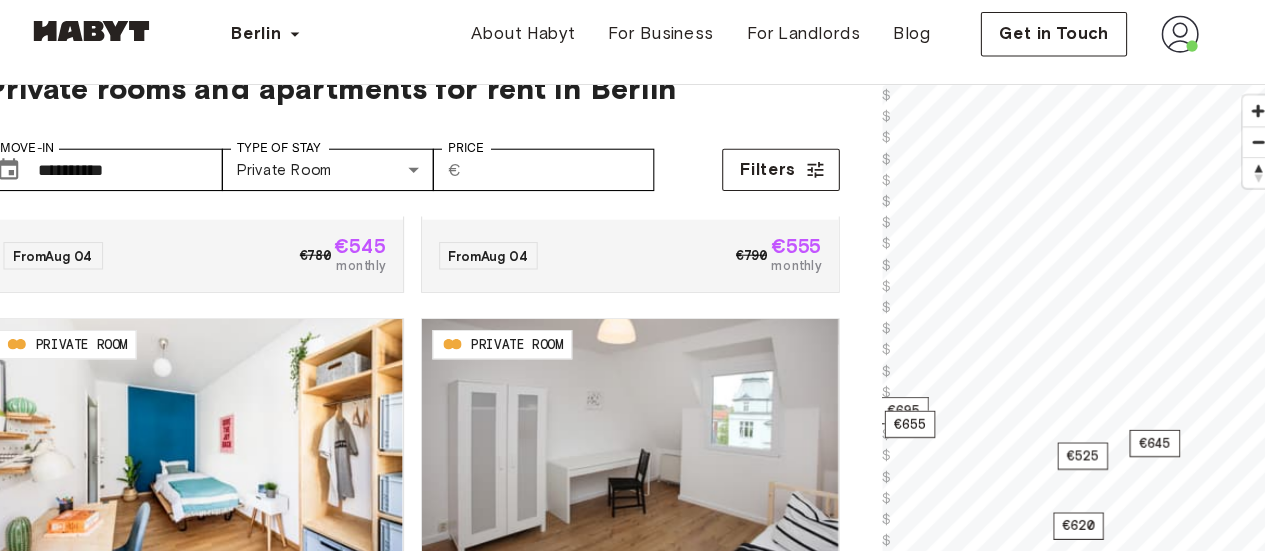 scroll, scrollTop: 55, scrollLeft: 0, axis: vertical 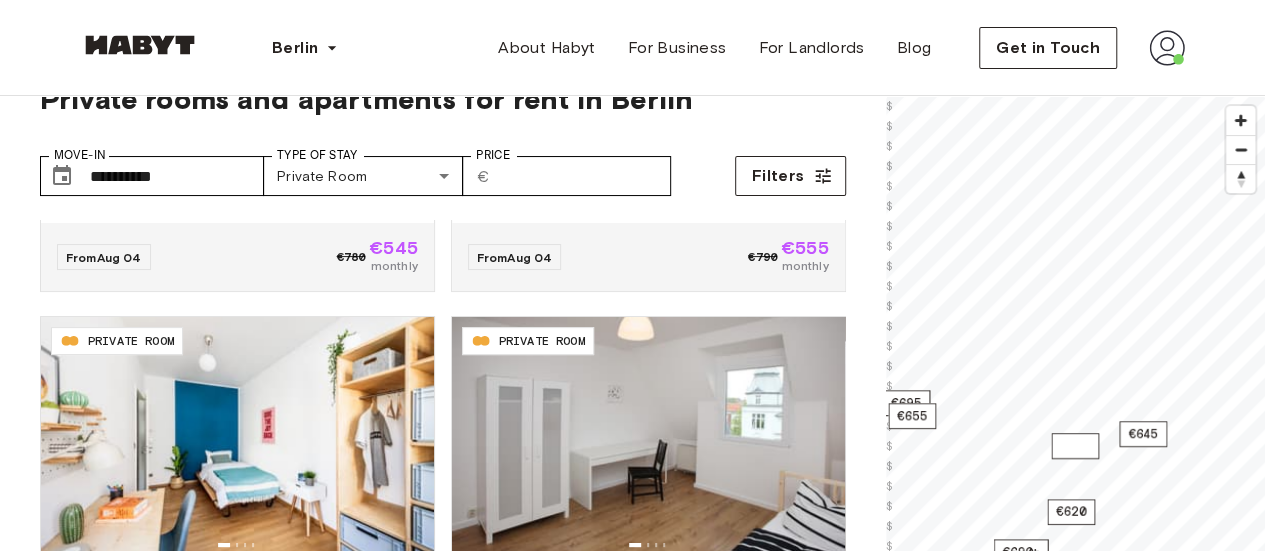 click on "€525" at bounding box center (1075, 446) 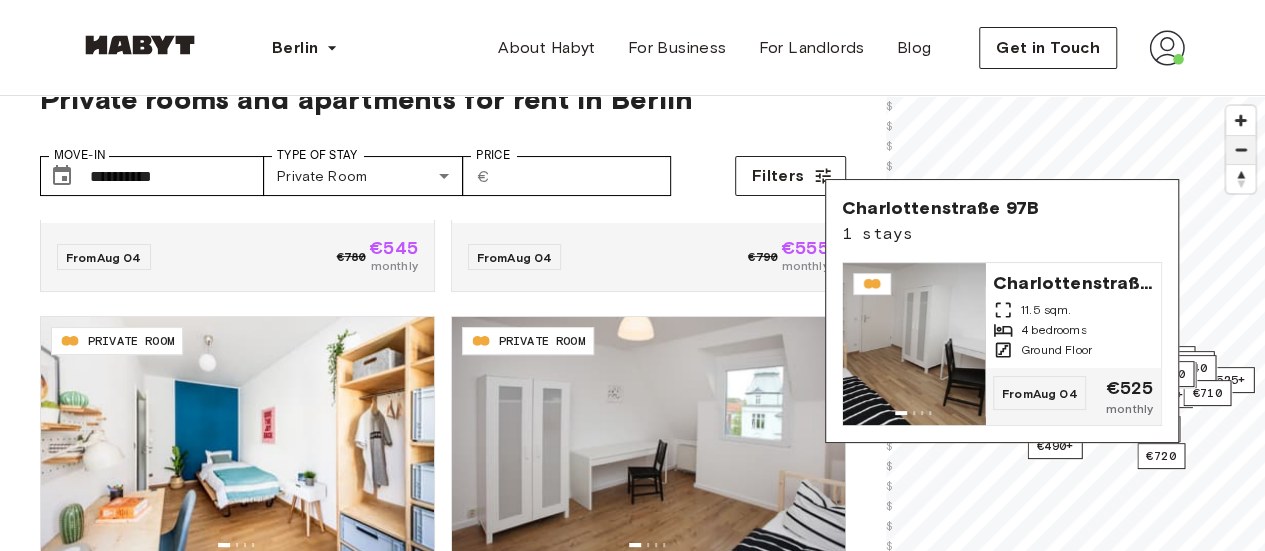 click at bounding box center [1240, 178] 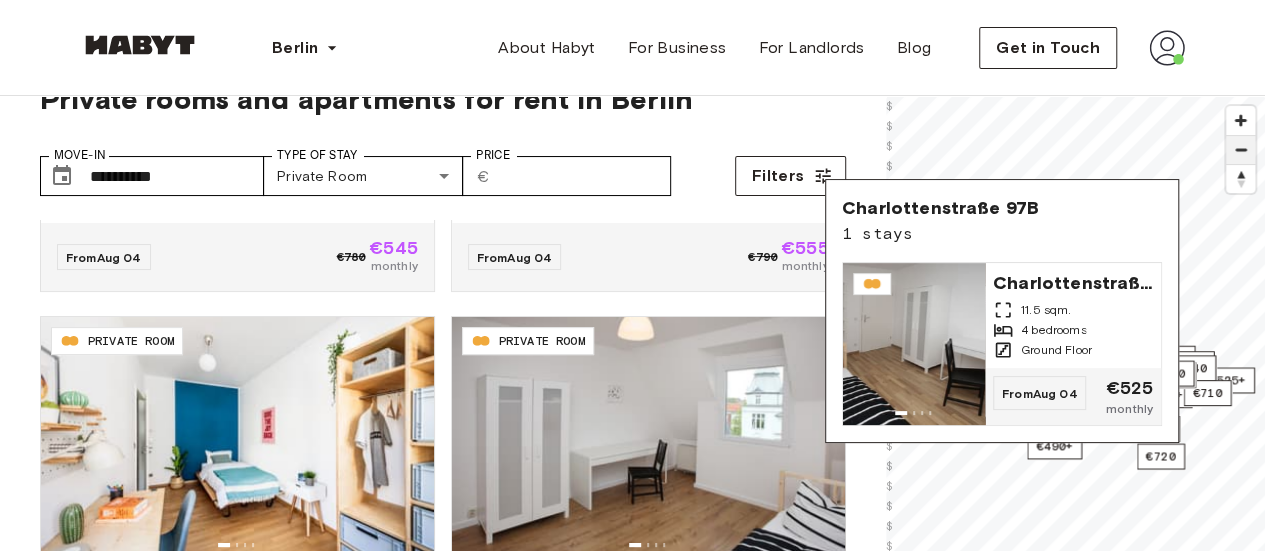 click at bounding box center (1240, 150) 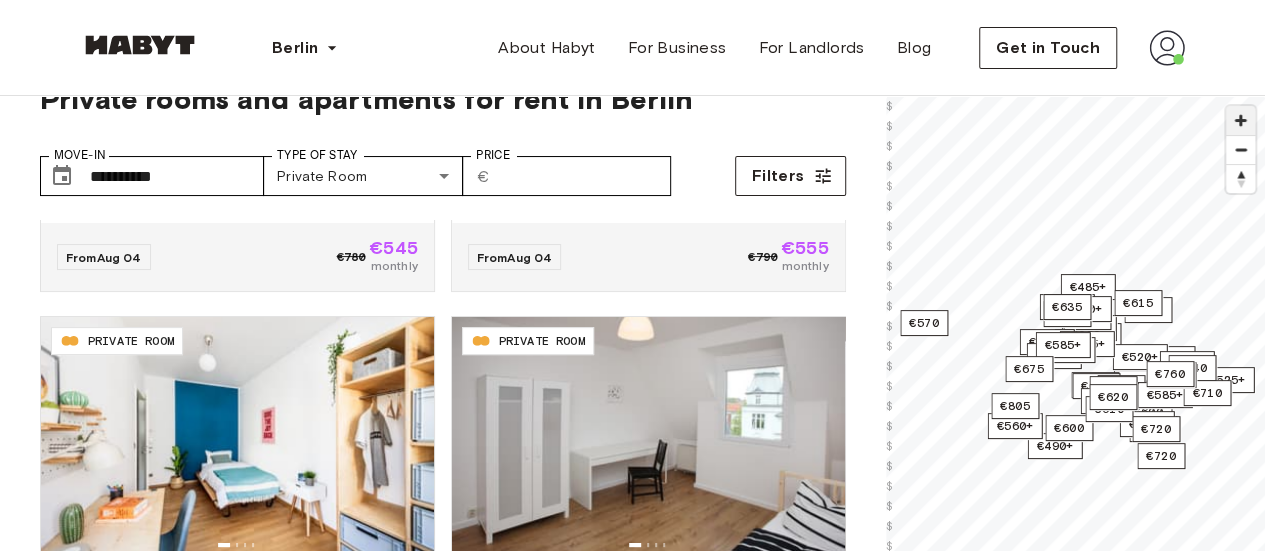 click at bounding box center [1240, 120] 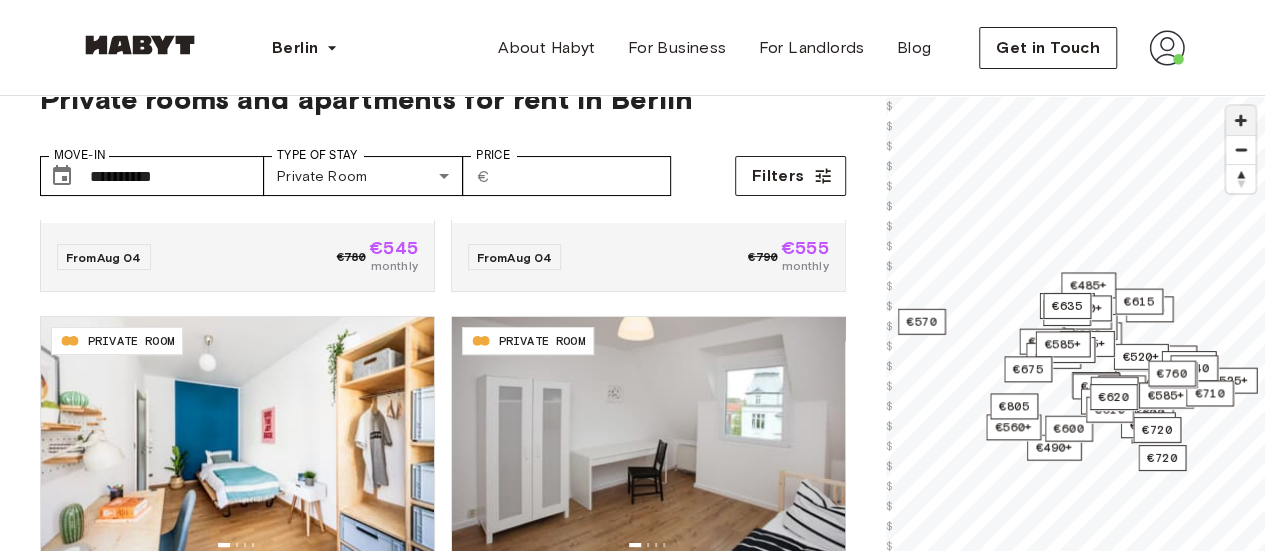 click at bounding box center (1240, 120) 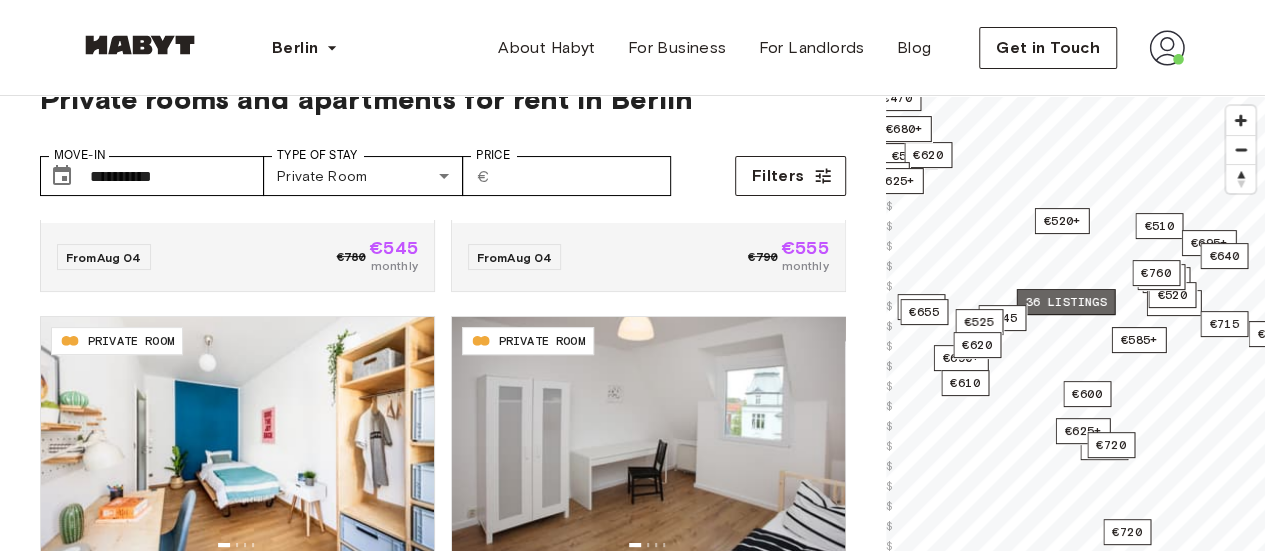 click on "36 listings" at bounding box center (1065, 302) 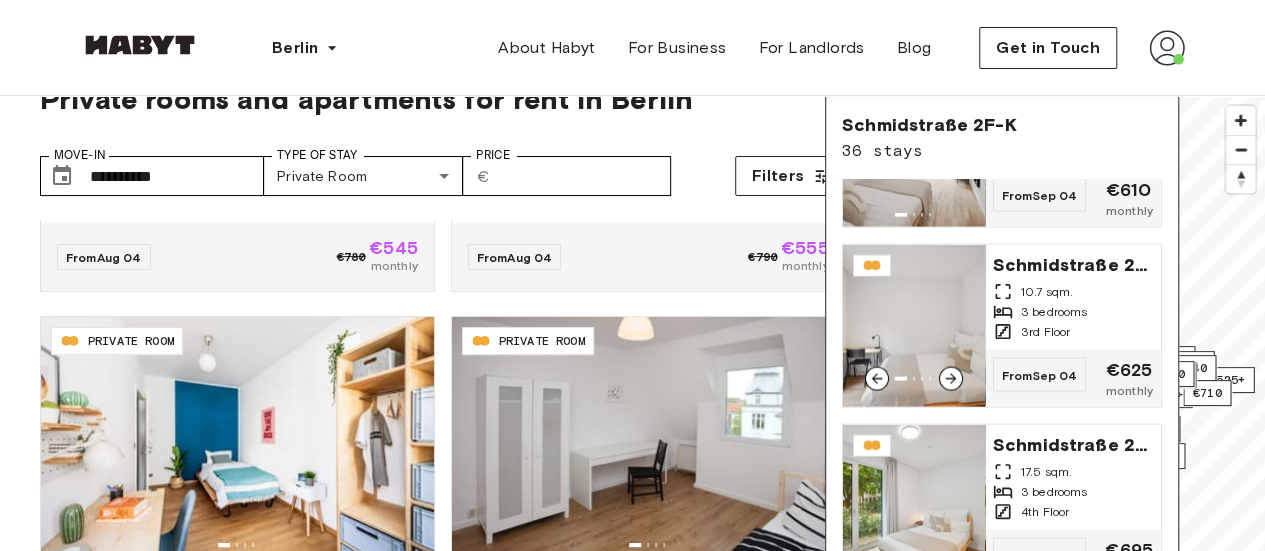 scroll, scrollTop: 2099, scrollLeft: 0, axis: vertical 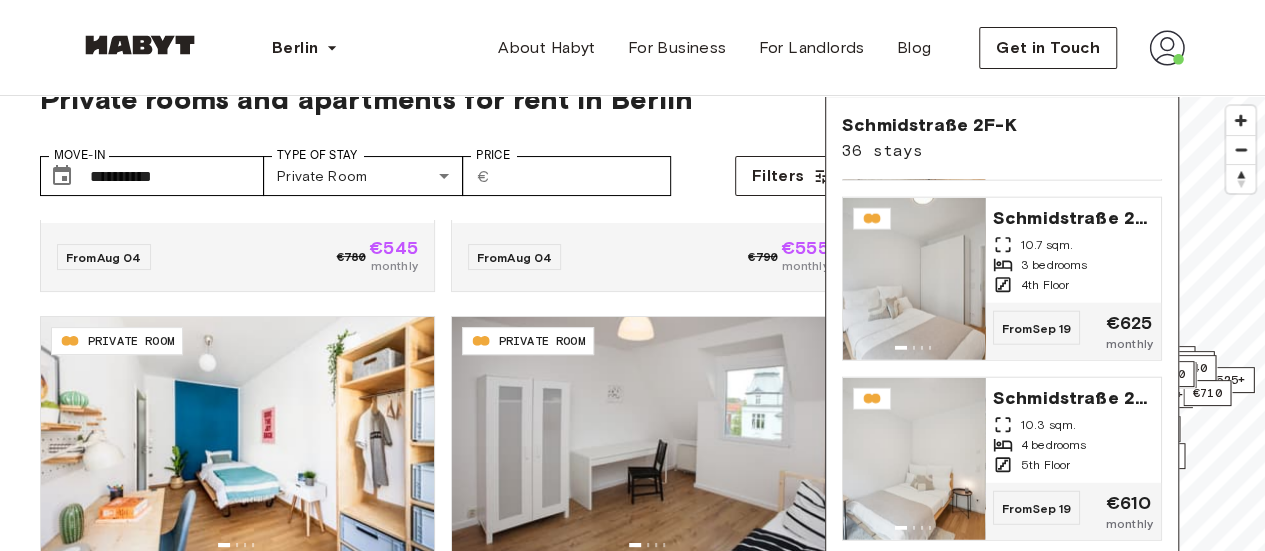 click on "**********" at bounding box center (443, 168) 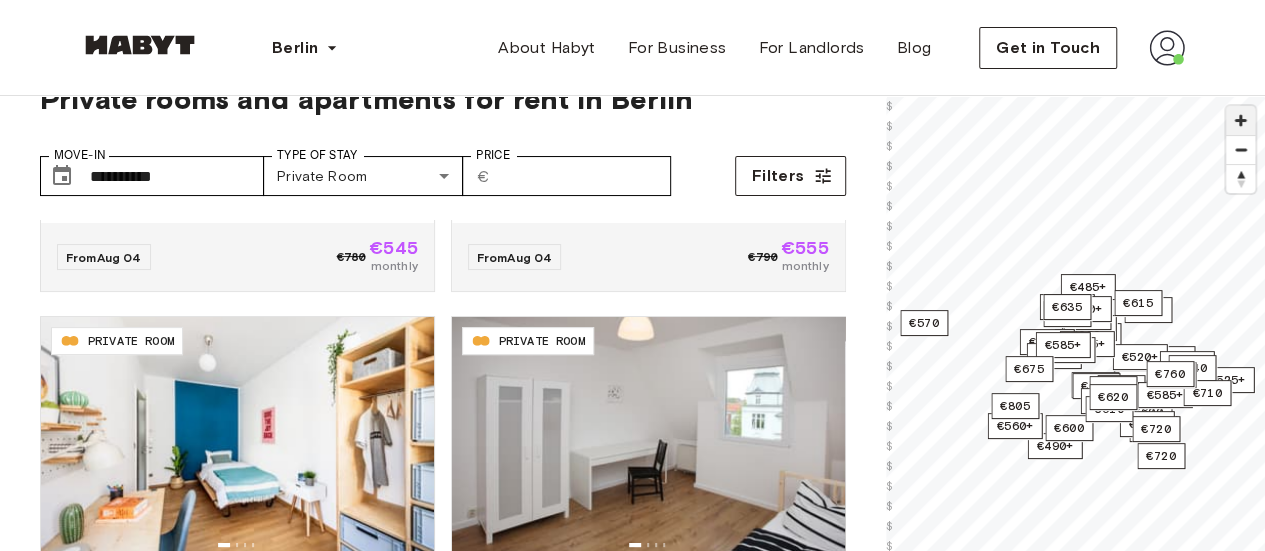 click at bounding box center [1240, 120] 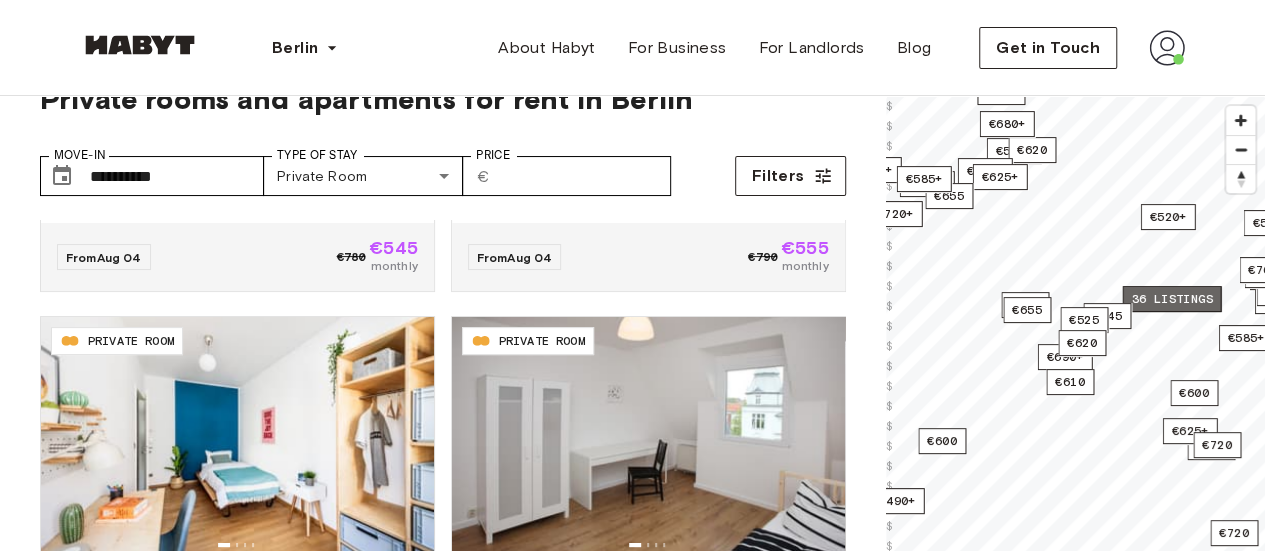 click on "36 listings" at bounding box center [1171, 299] 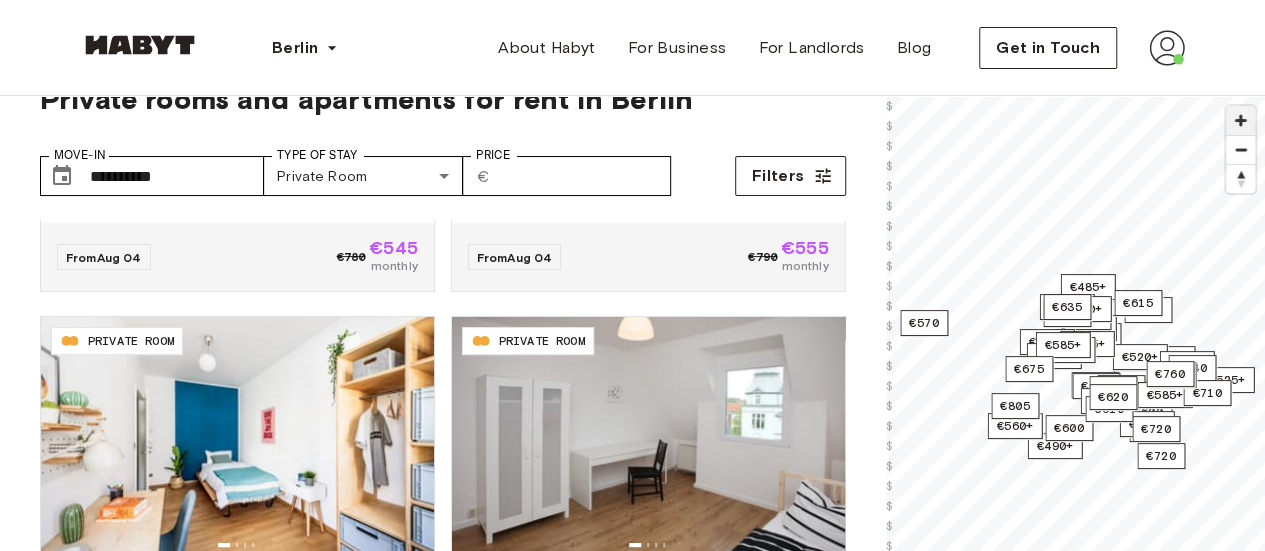 click at bounding box center (1240, 120) 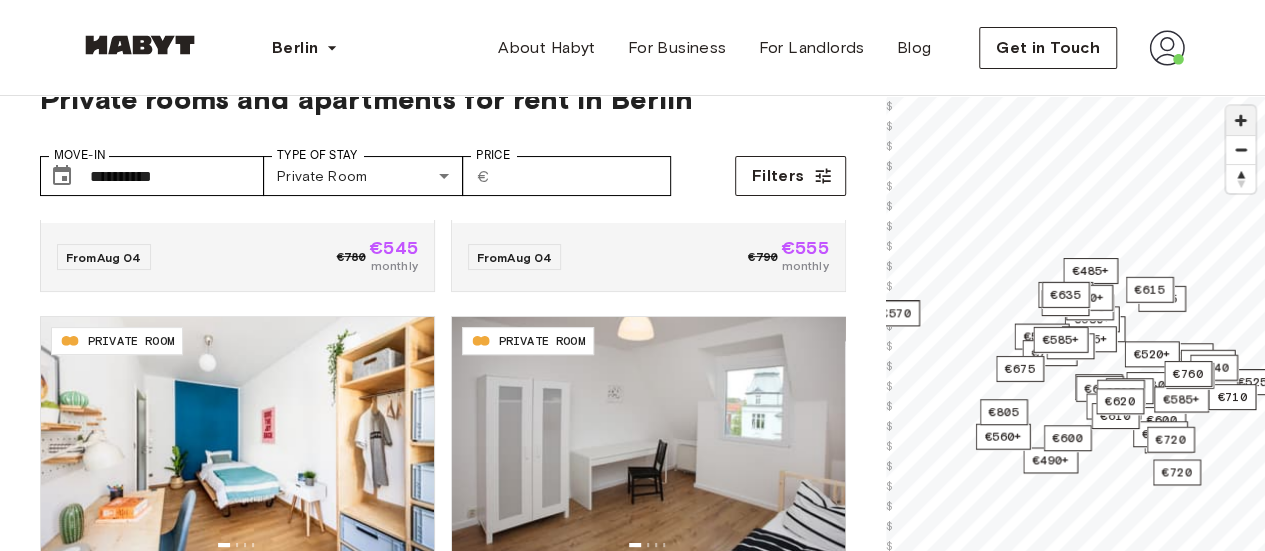 click at bounding box center (1240, 120) 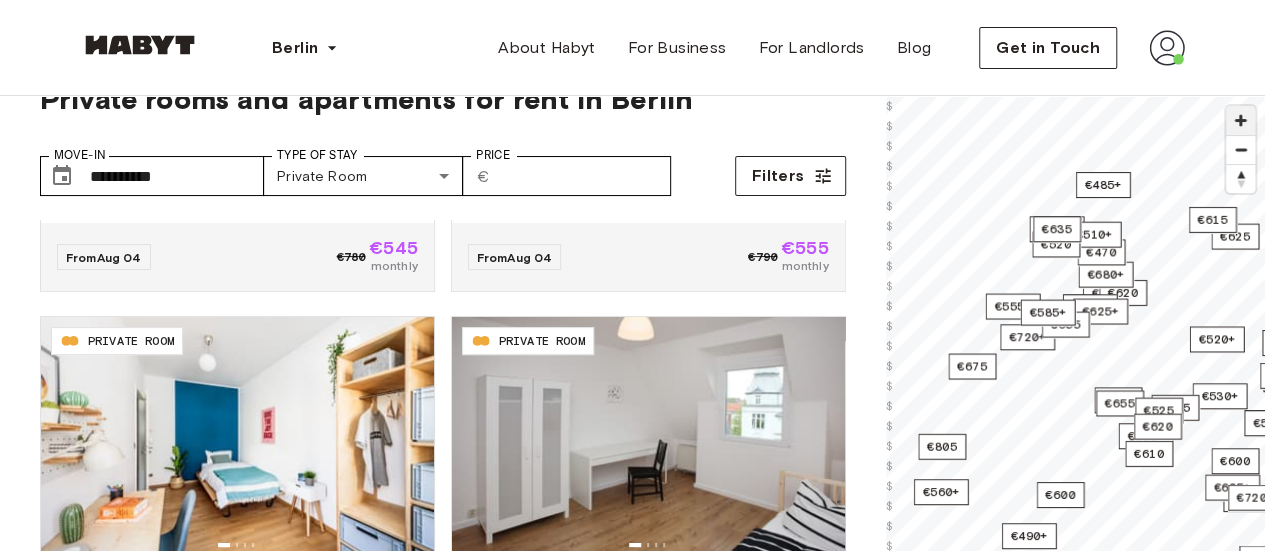 click at bounding box center (1240, 120) 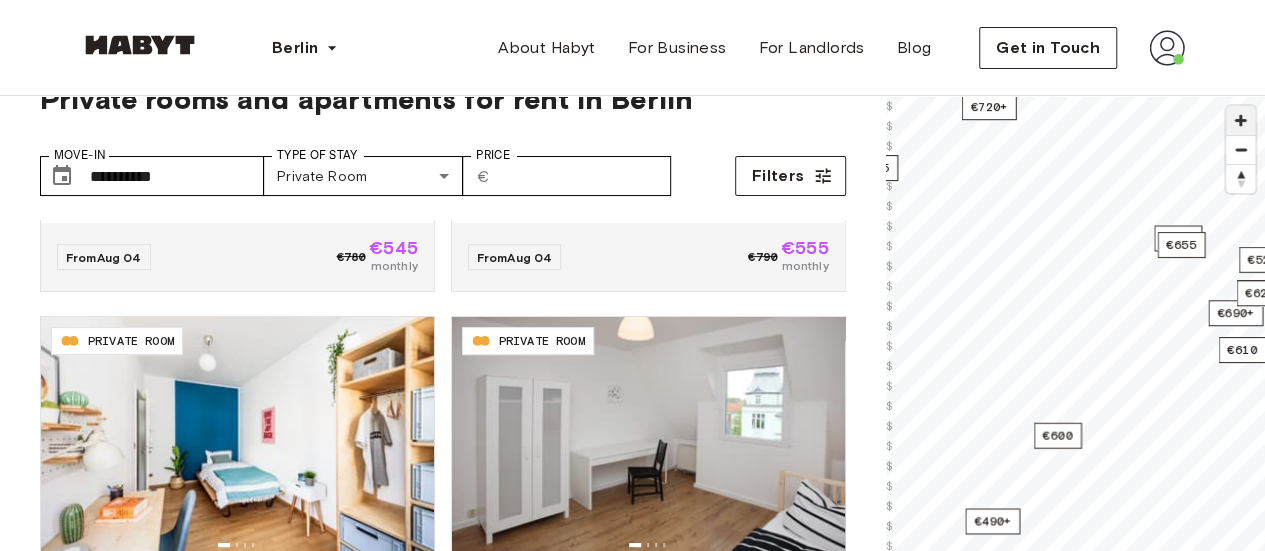 click on "€540+ €520+ €525+ €490+ €530+ €485+ €545+ €600 €530+ €620 €510+ €695 €540+ €655 €645 €580 €680+ €510 €510+ €525+ €520 €470 €510+ €525 €505+ €520+ €555+ €520 €510+ €520 €600 €695+ €715 €690+ €640 €585+ €625+ €625 €720+ €560+ €615 €610 €625+ €710 €745 €655 €805 €585+ €570 €675 €720 €720 €620 €635 €760 © Mapbox   © OpenStreetMap   Improve this map $ $ $ $ $ $ $ $ $ $ $ $ $ $ $ $ $ $ $ $ $ $ $ $ $ $ $ $ $ $ $ $ $ $ $ $ $ $ $ $ $ $ $ $ $ $ $ $ $ $ $ $ $ $ $" at bounding box center (1076, 371) 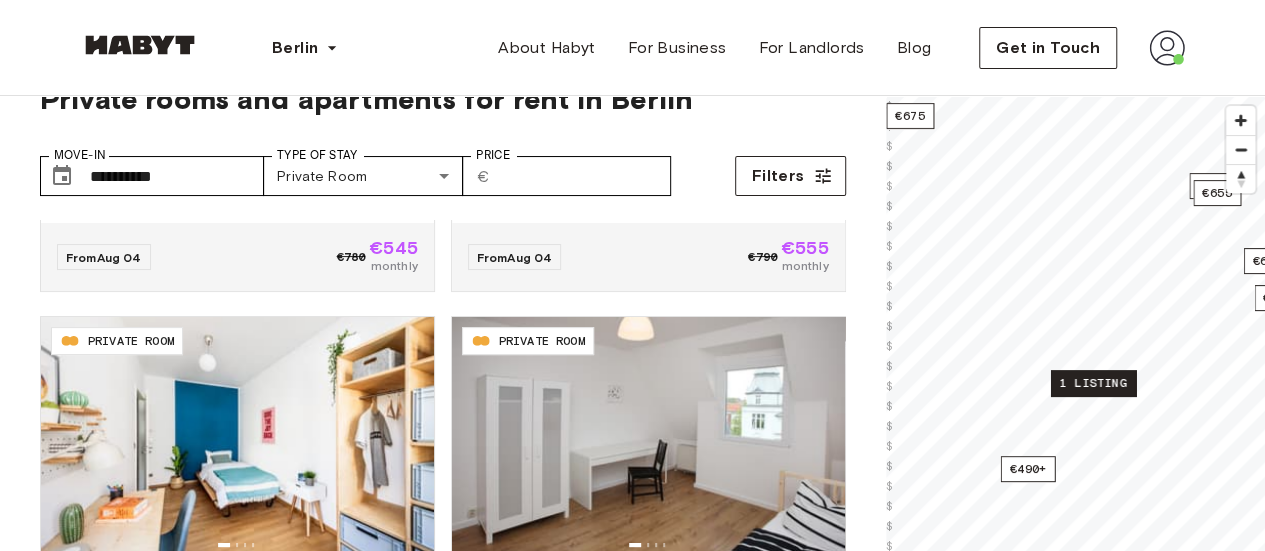 click on "1 listing" at bounding box center [1092, 383] 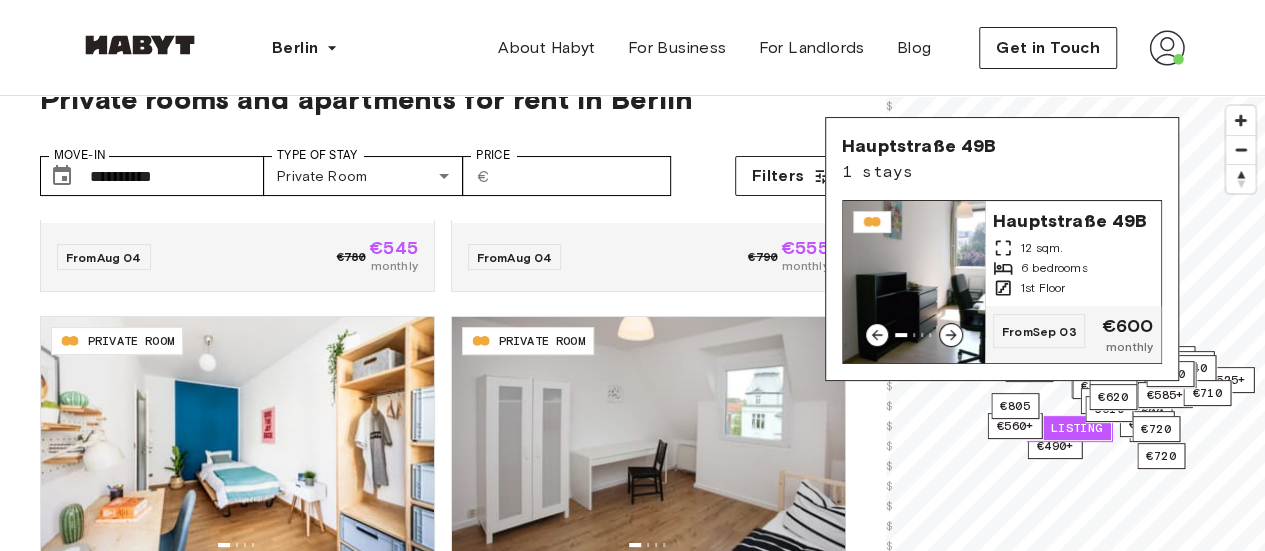 click at bounding box center (914, 282) 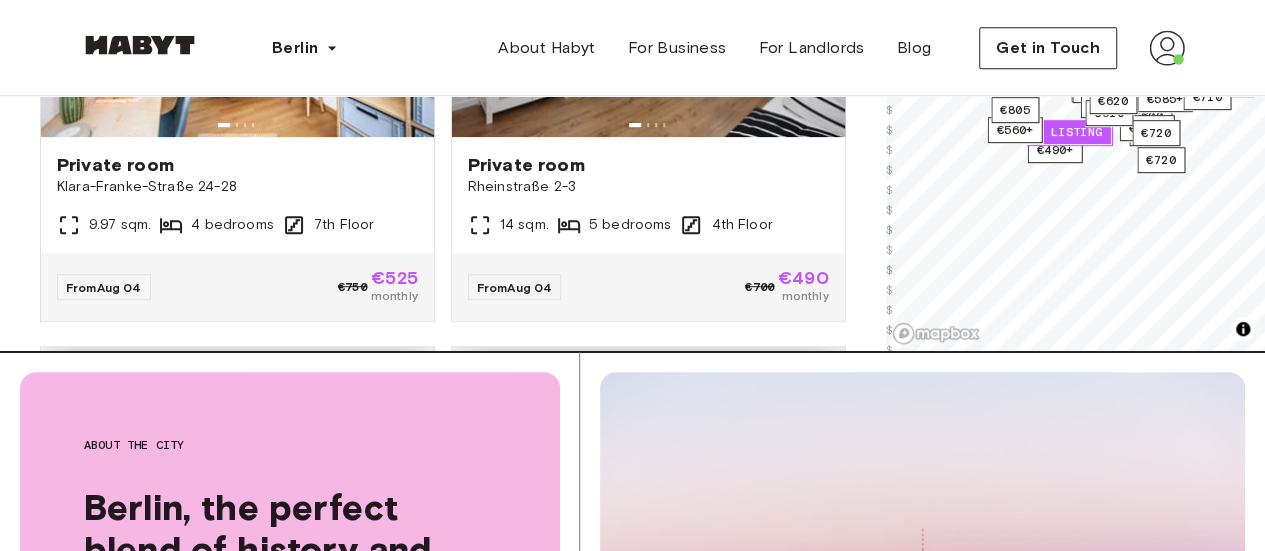 scroll, scrollTop: 497, scrollLeft: 0, axis: vertical 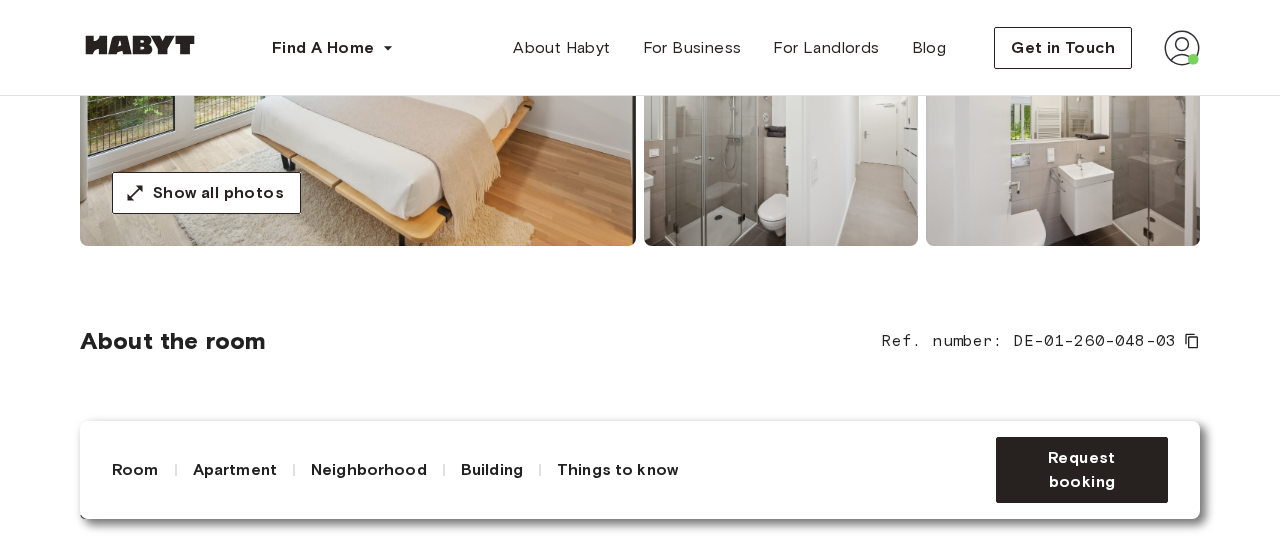click on "About the room Ref. number:   DE-01-260-048-03" at bounding box center (640, 341) 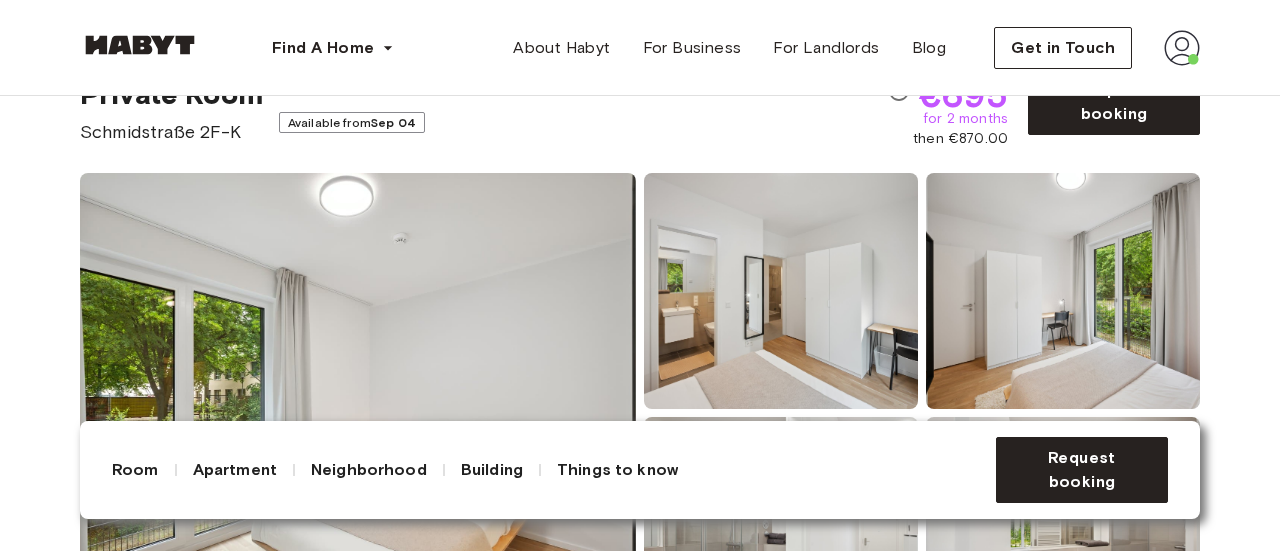 scroll, scrollTop: 0, scrollLeft: 0, axis: both 